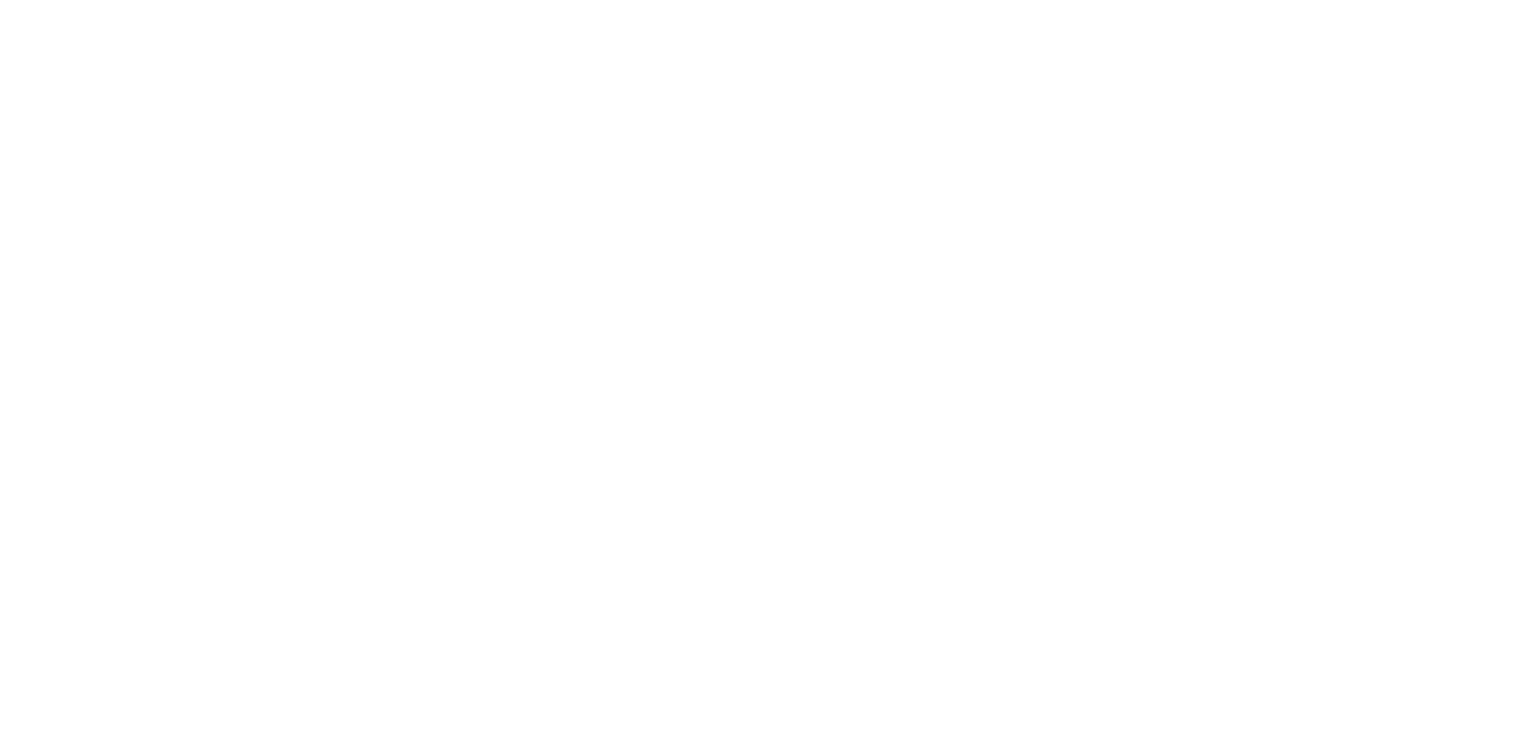 scroll, scrollTop: 0, scrollLeft: 0, axis: both 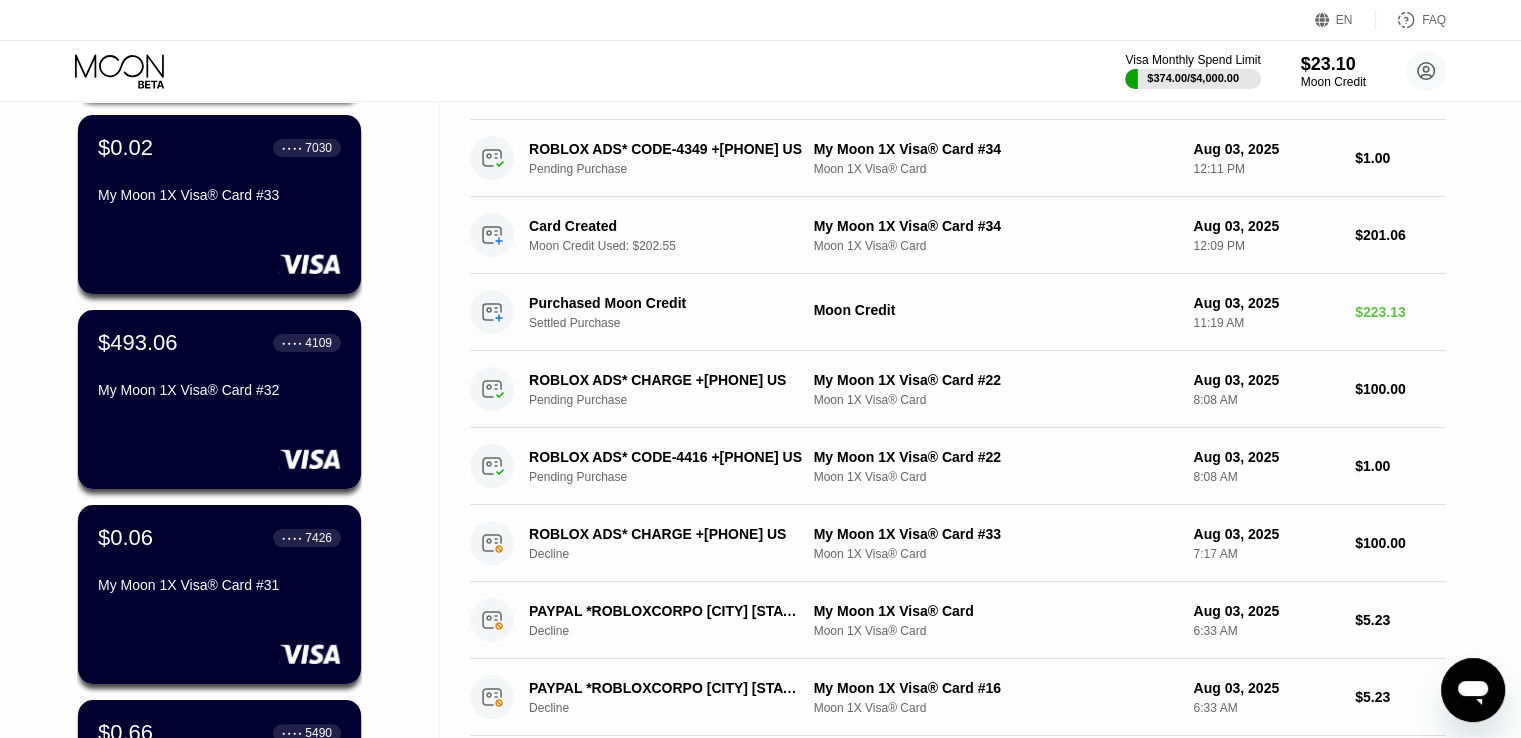 click on "My Moon 1X Visa® Card #32" at bounding box center [219, 394] 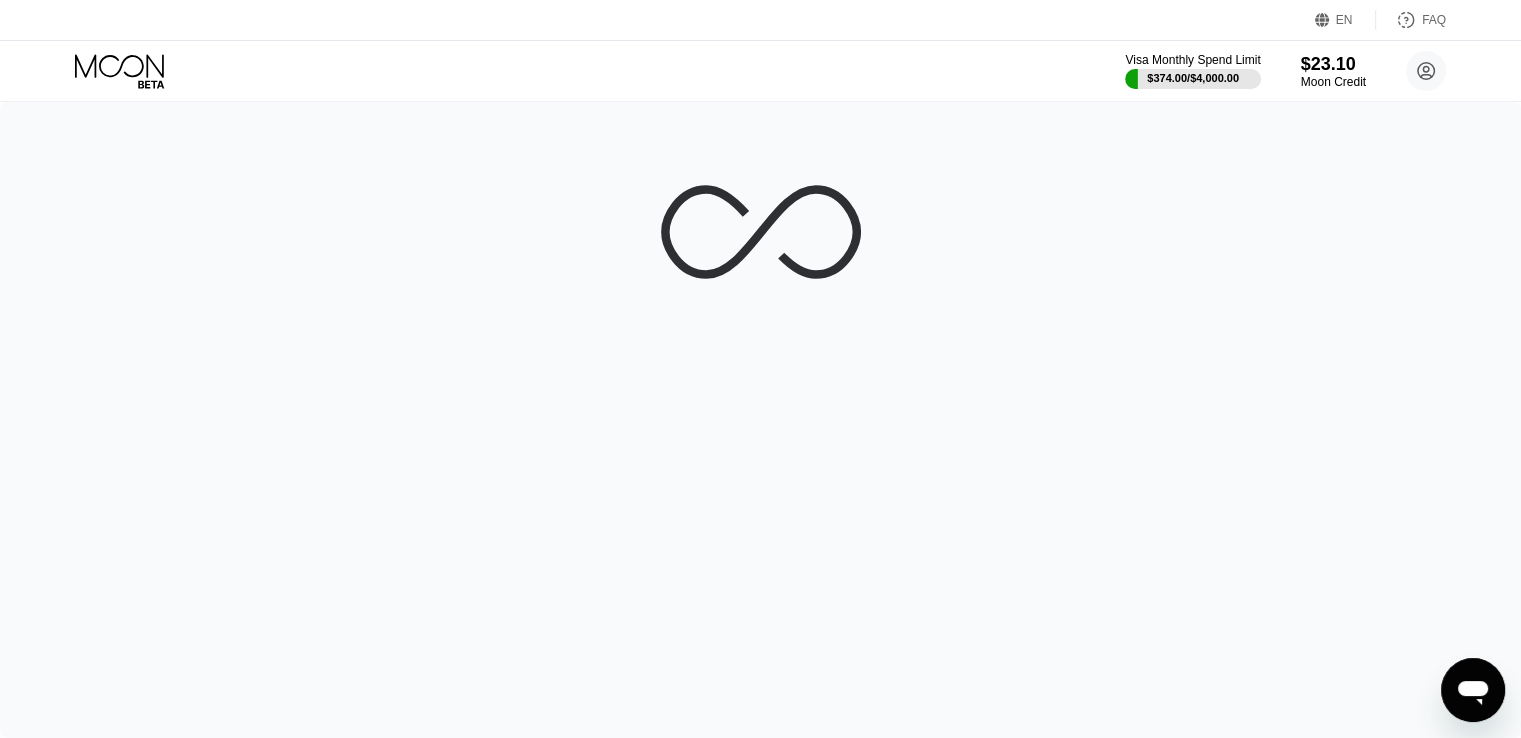 scroll, scrollTop: 0, scrollLeft: 0, axis: both 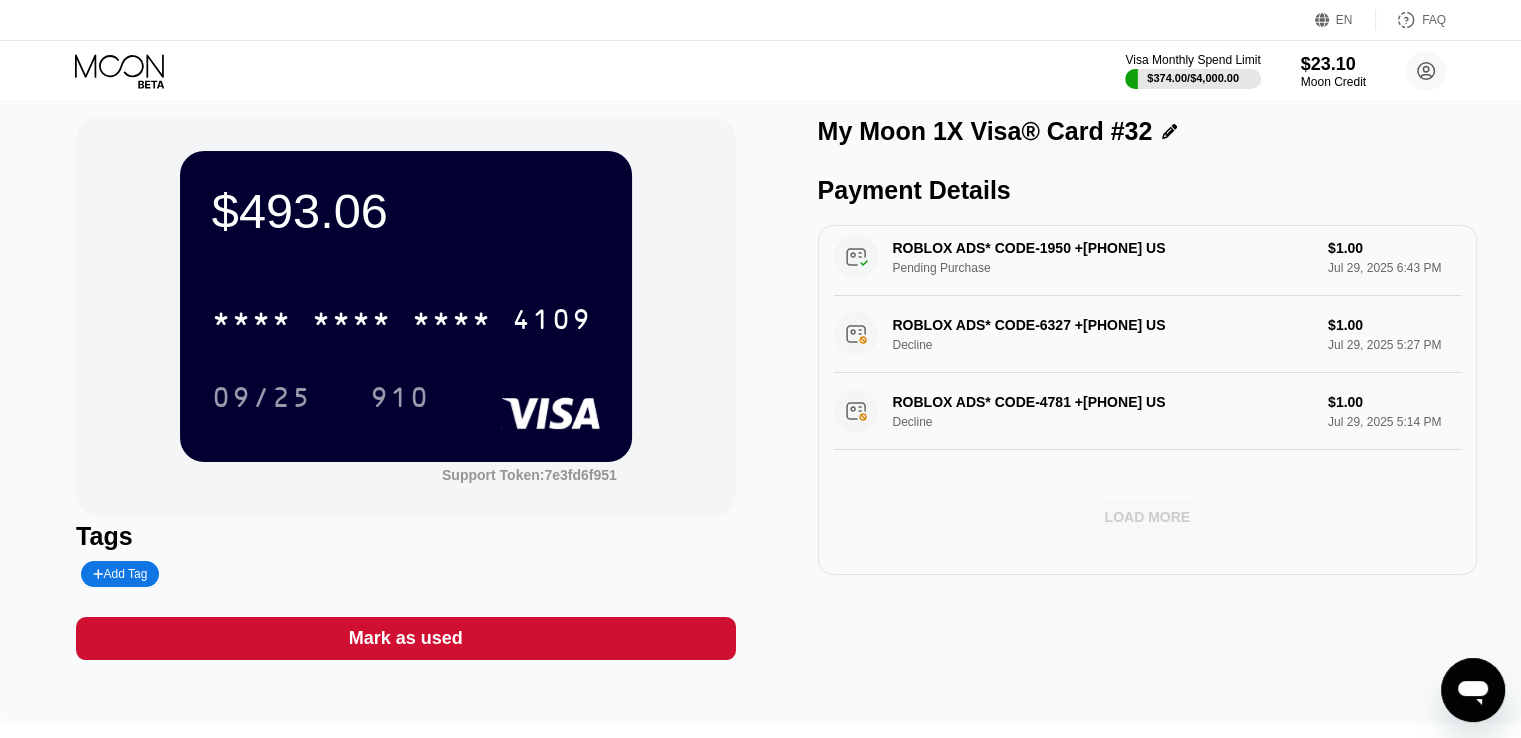 click on "LOAD MORE" at bounding box center (1147, 517) 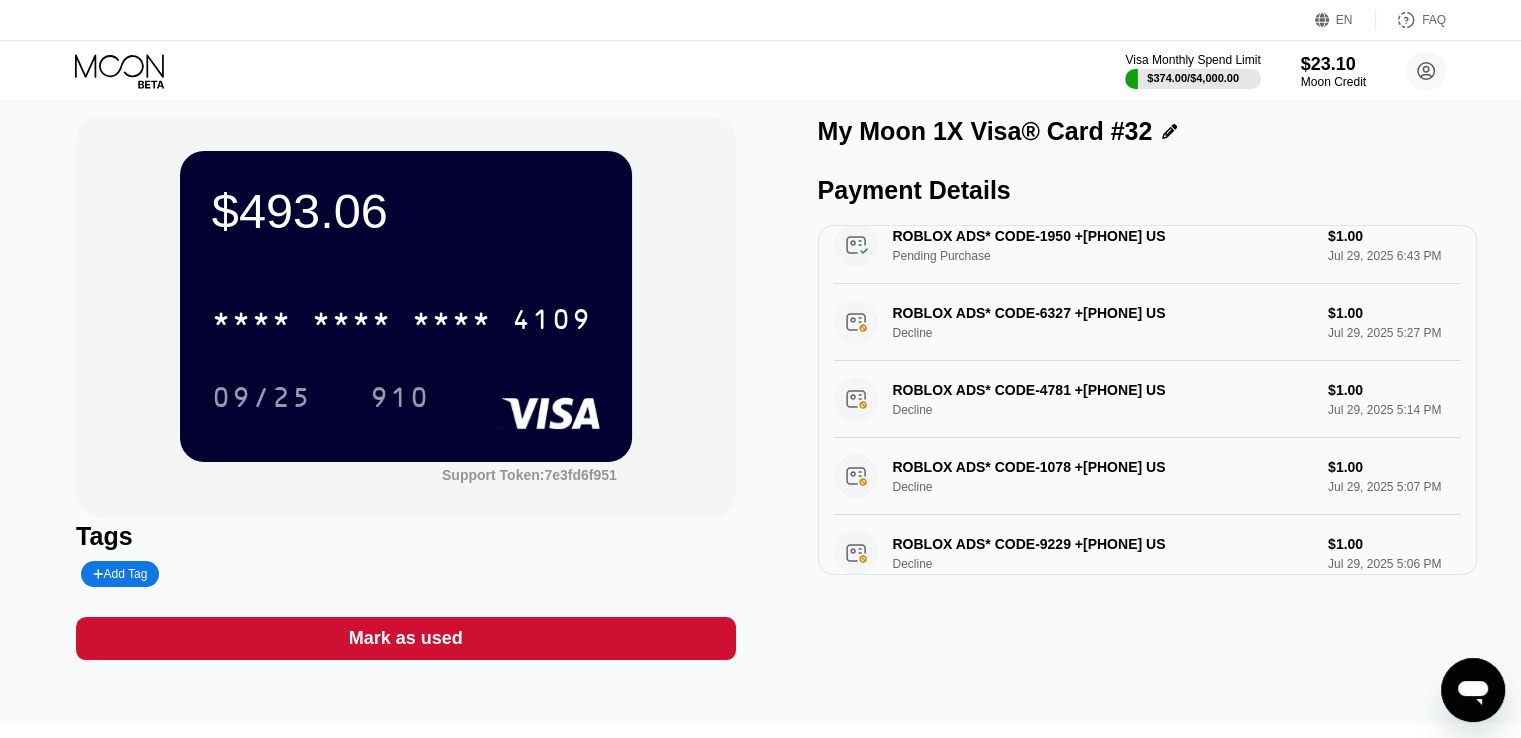 scroll, scrollTop: 925, scrollLeft: 0, axis: vertical 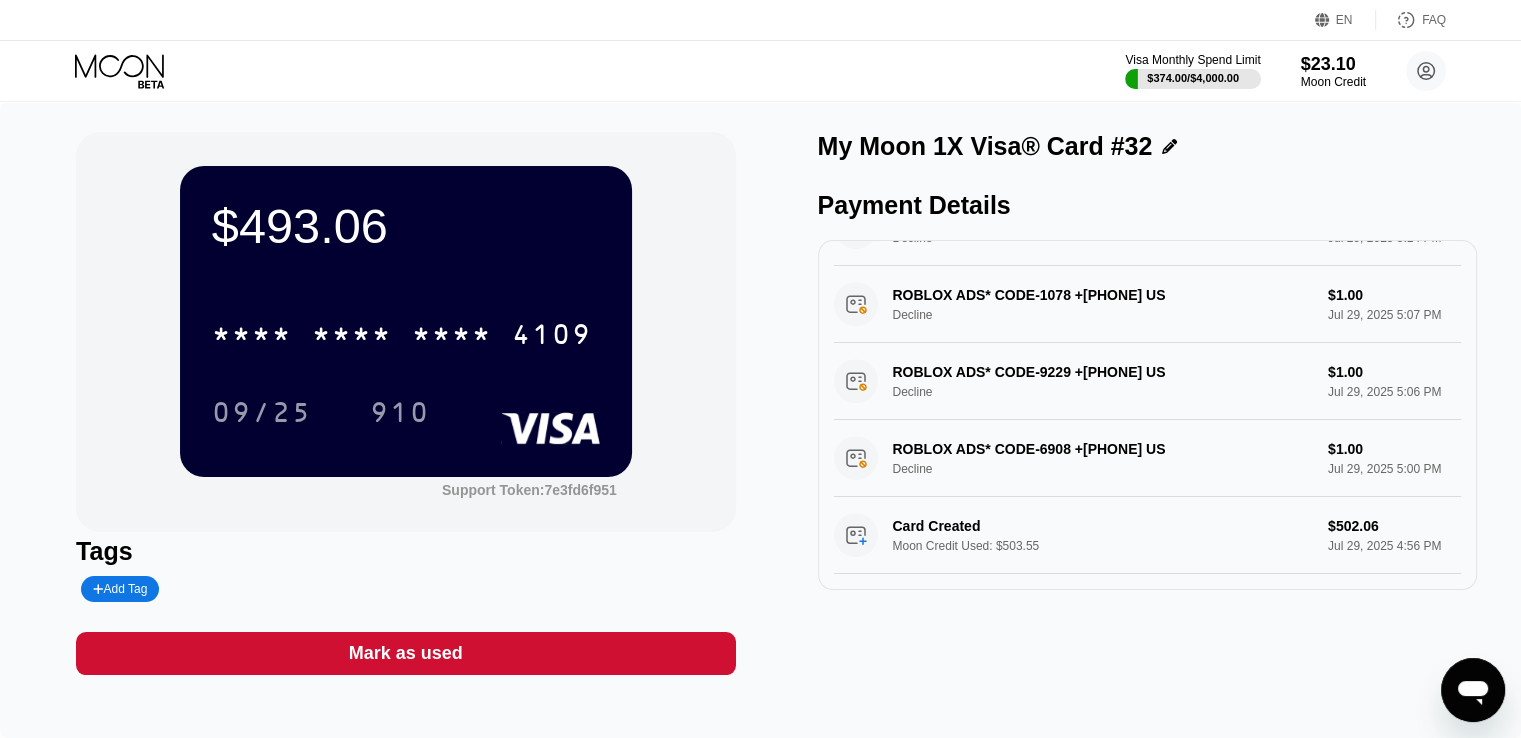 click 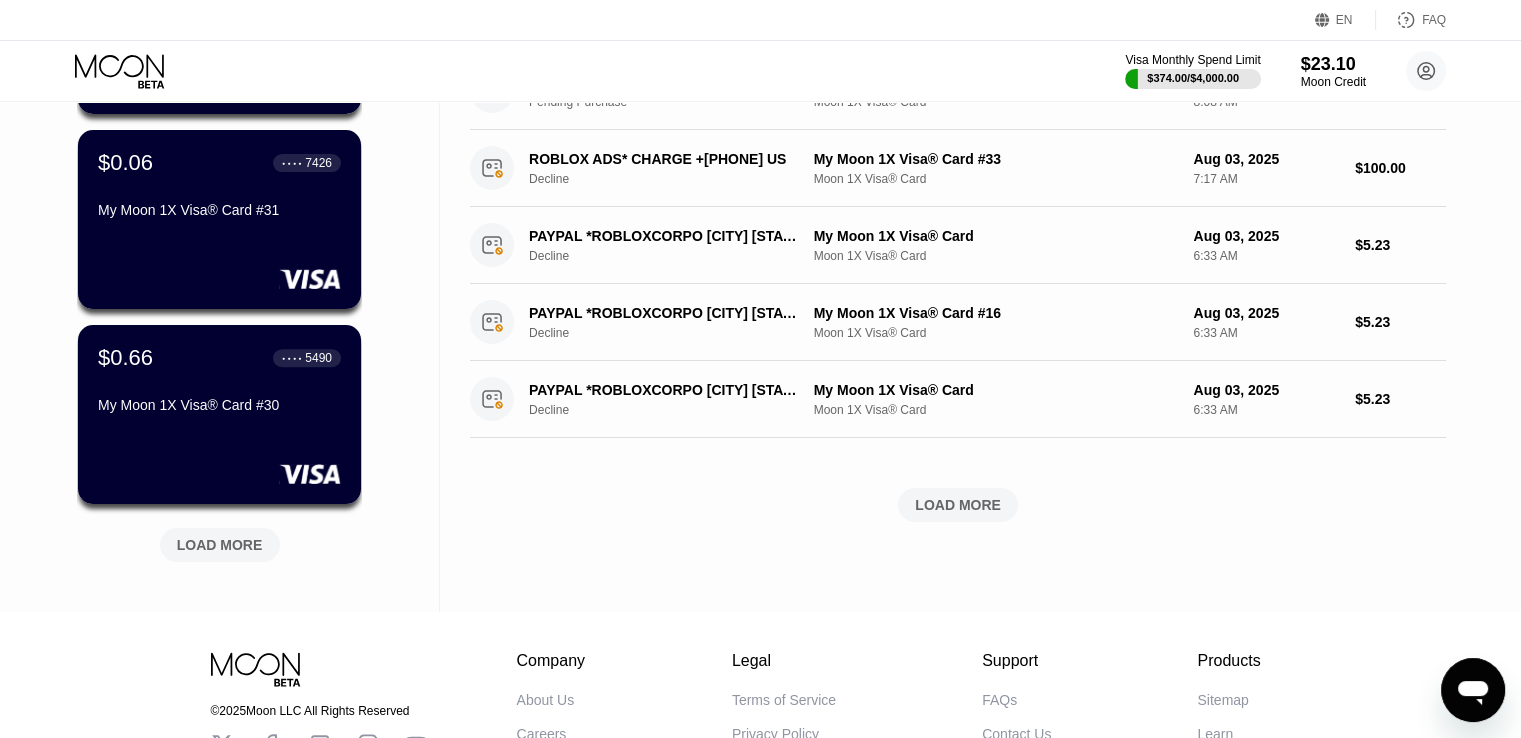 scroll, scrollTop: 735, scrollLeft: 0, axis: vertical 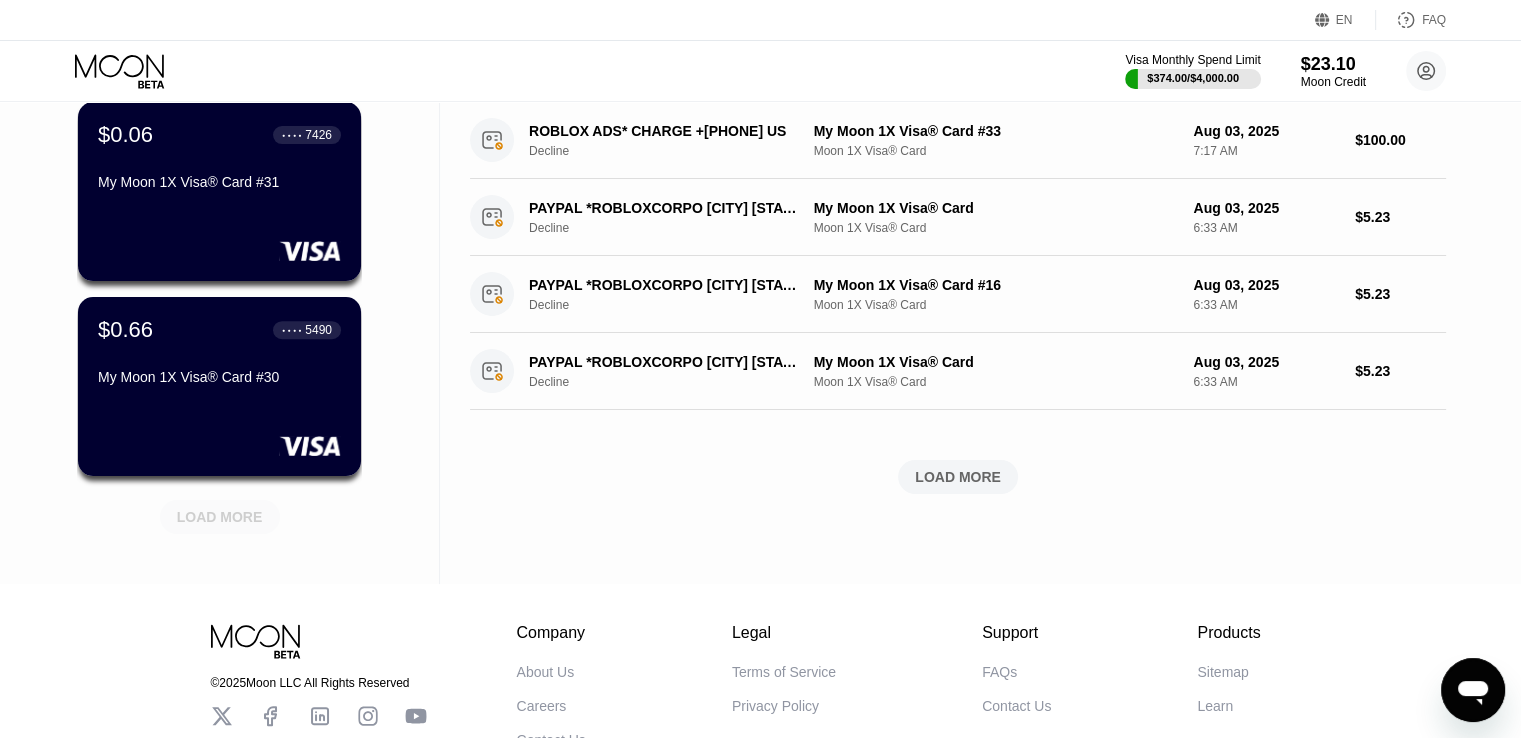click on "LOAD MORE" at bounding box center (220, 517) 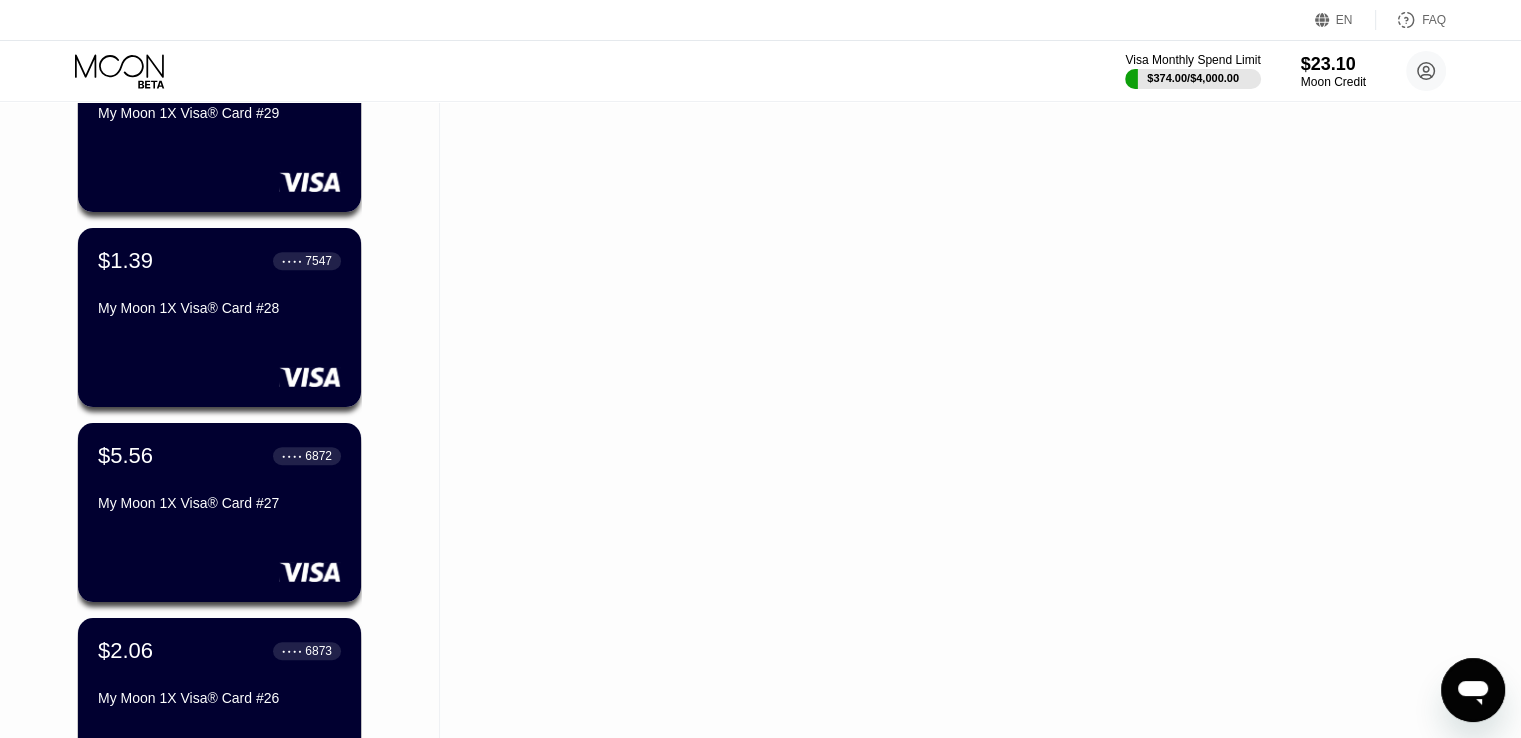 scroll, scrollTop: 1200, scrollLeft: 0, axis: vertical 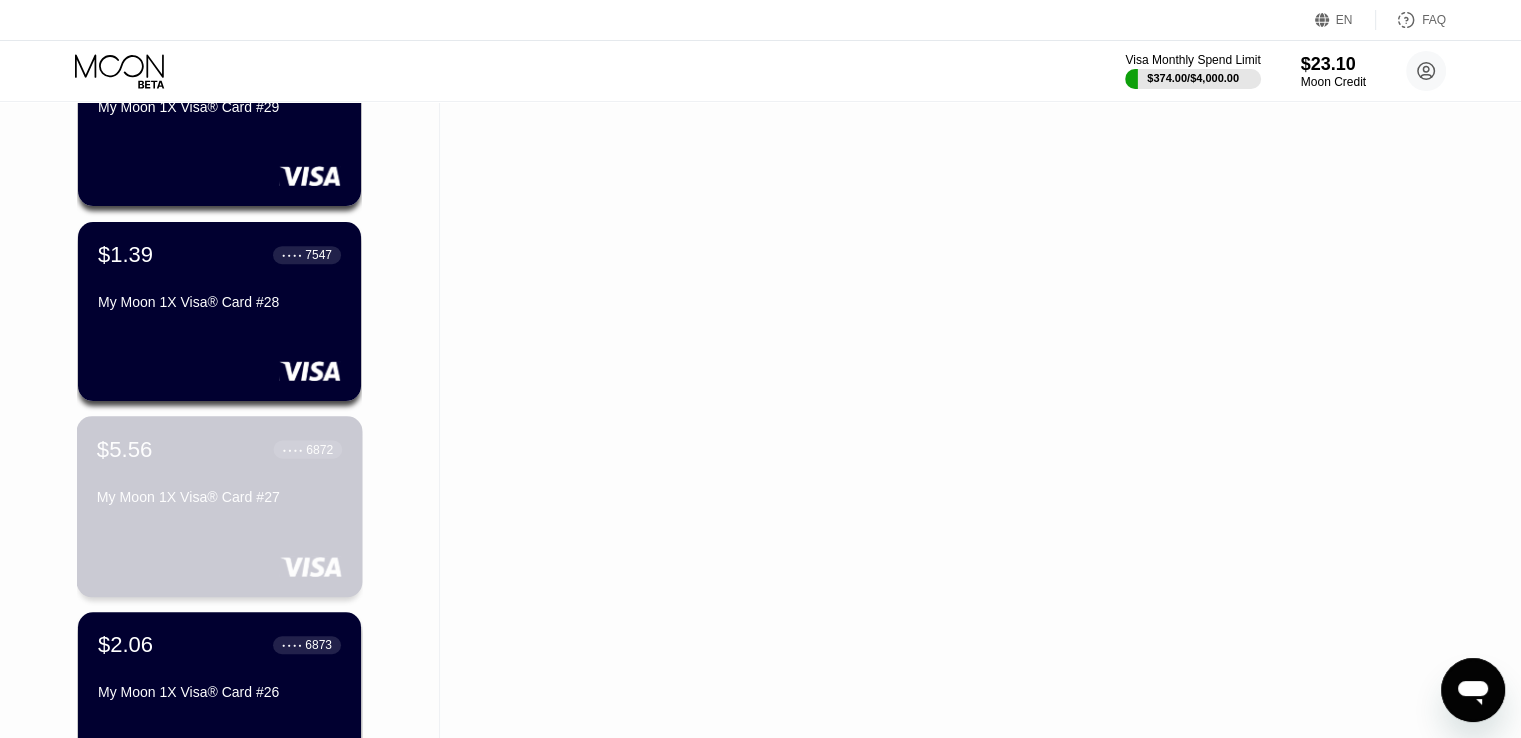 click on "$5.56 ● ● ● ● 6872 My Moon 1X Visa® Card #27" at bounding box center (220, 506) 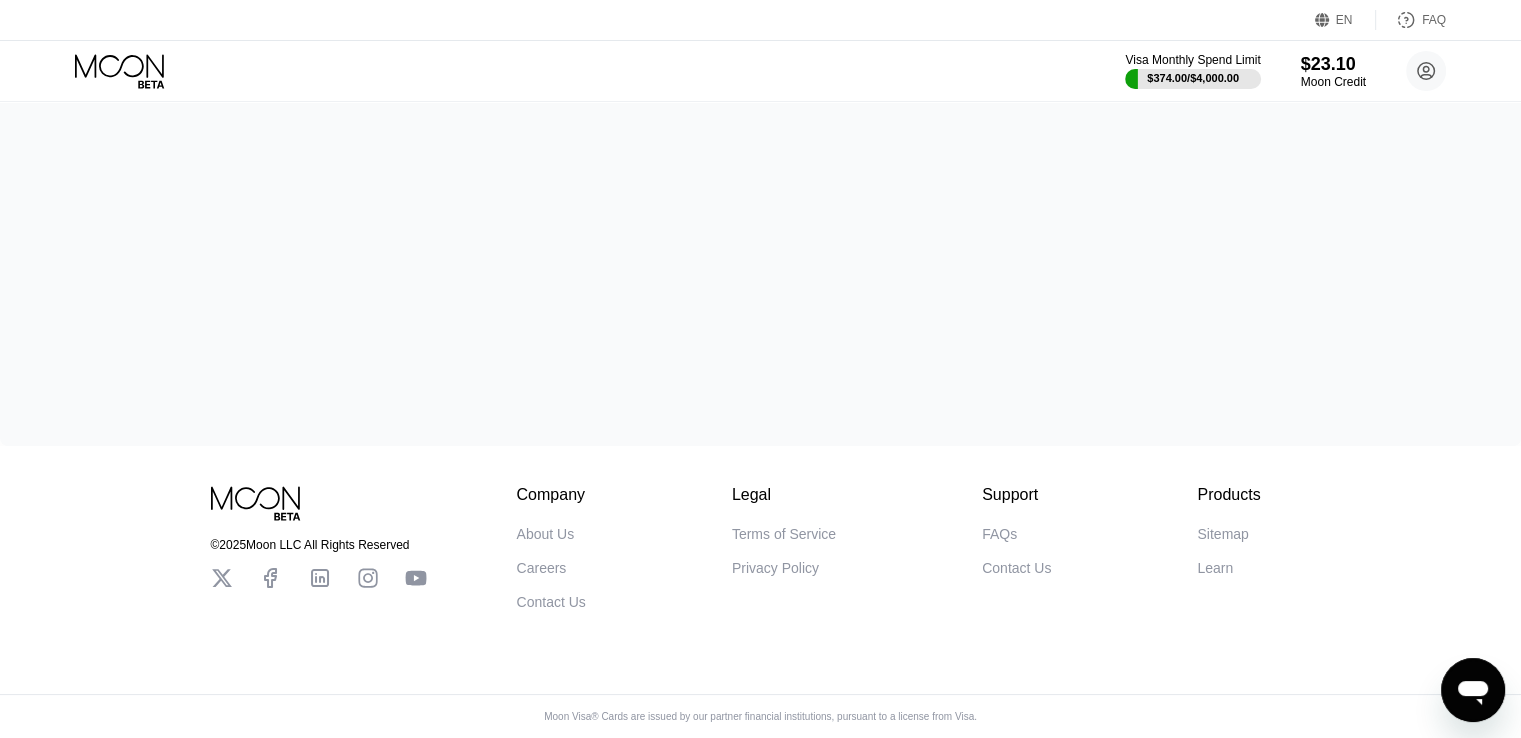 scroll, scrollTop: 0, scrollLeft: 0, axis: both 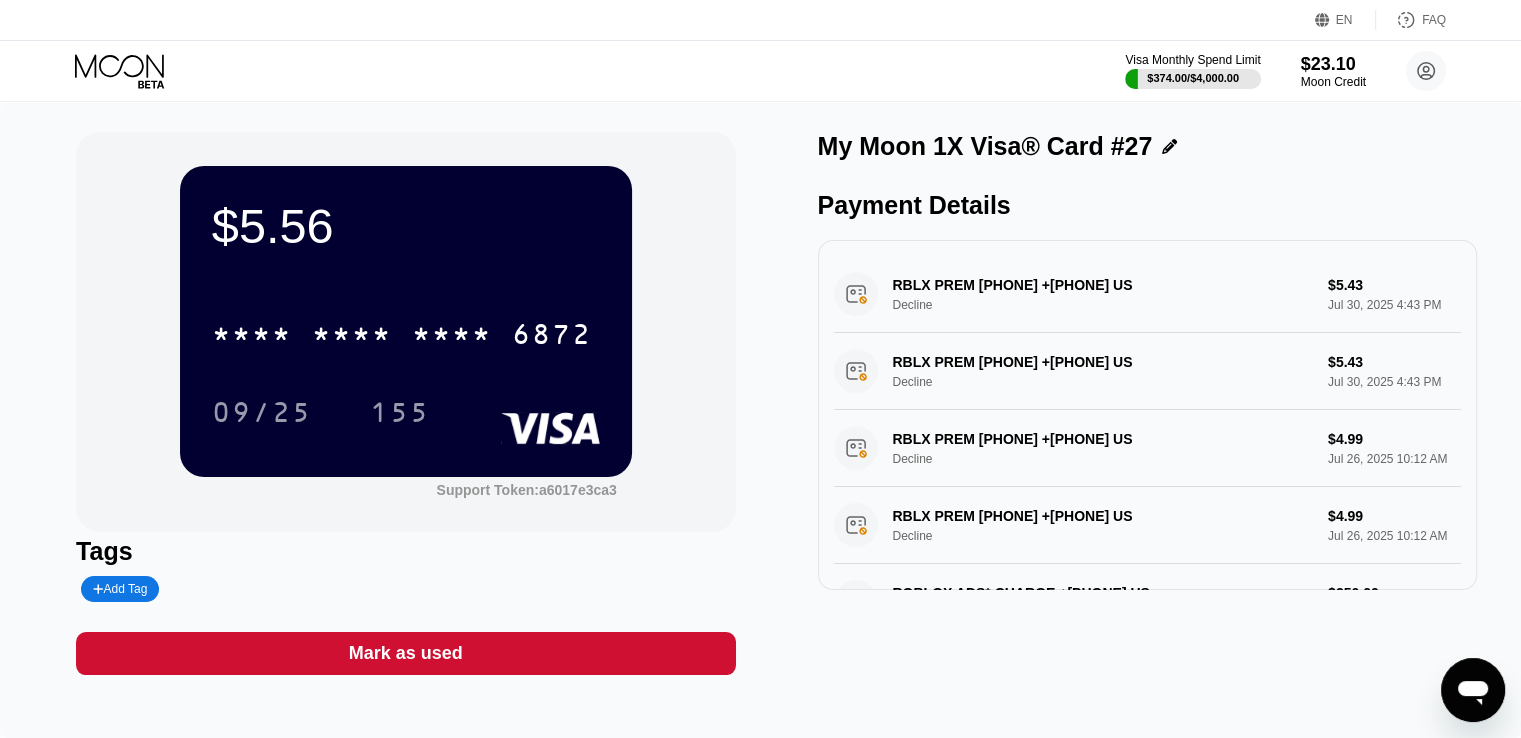 click 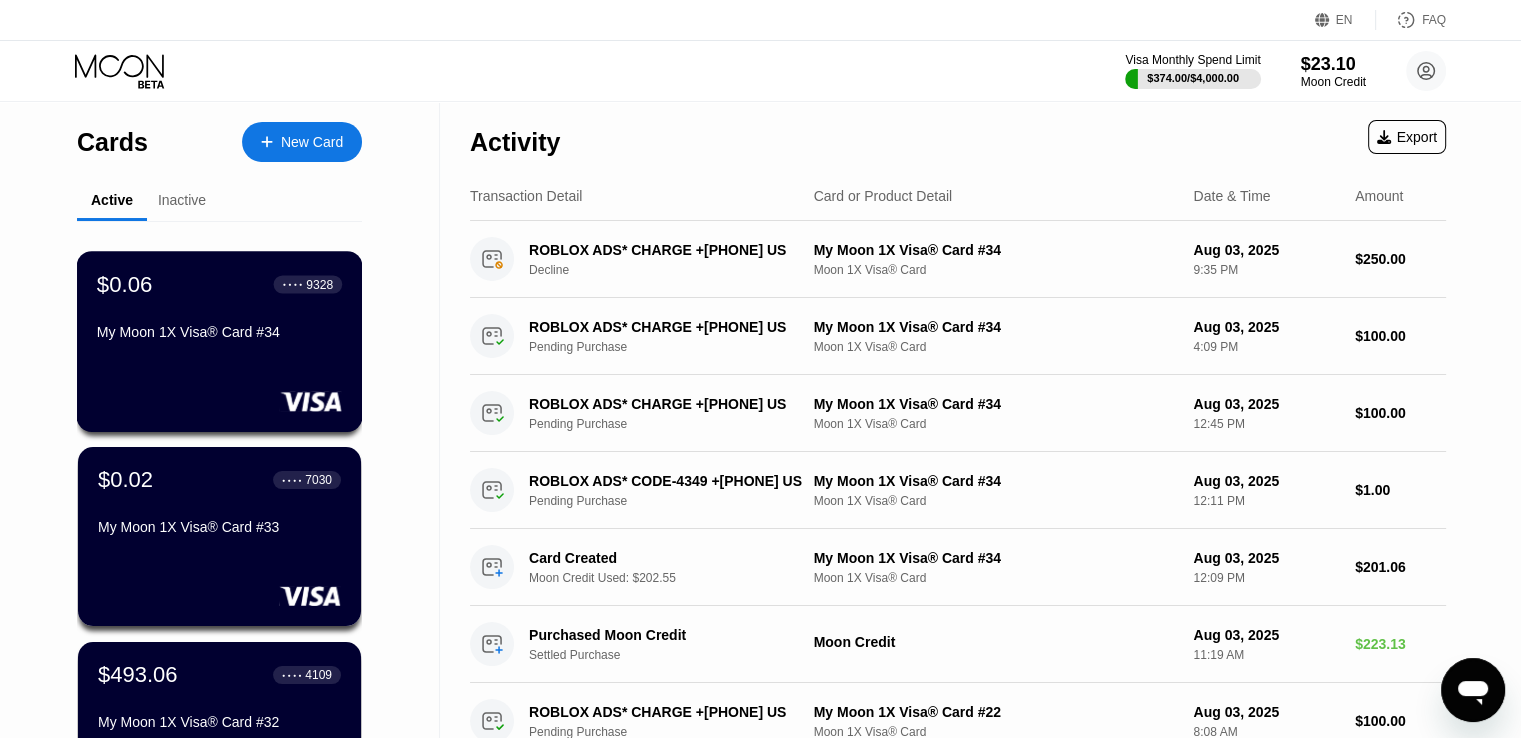 scroll, scrollTop: 24, scrollLeft: 0, axis: vertical 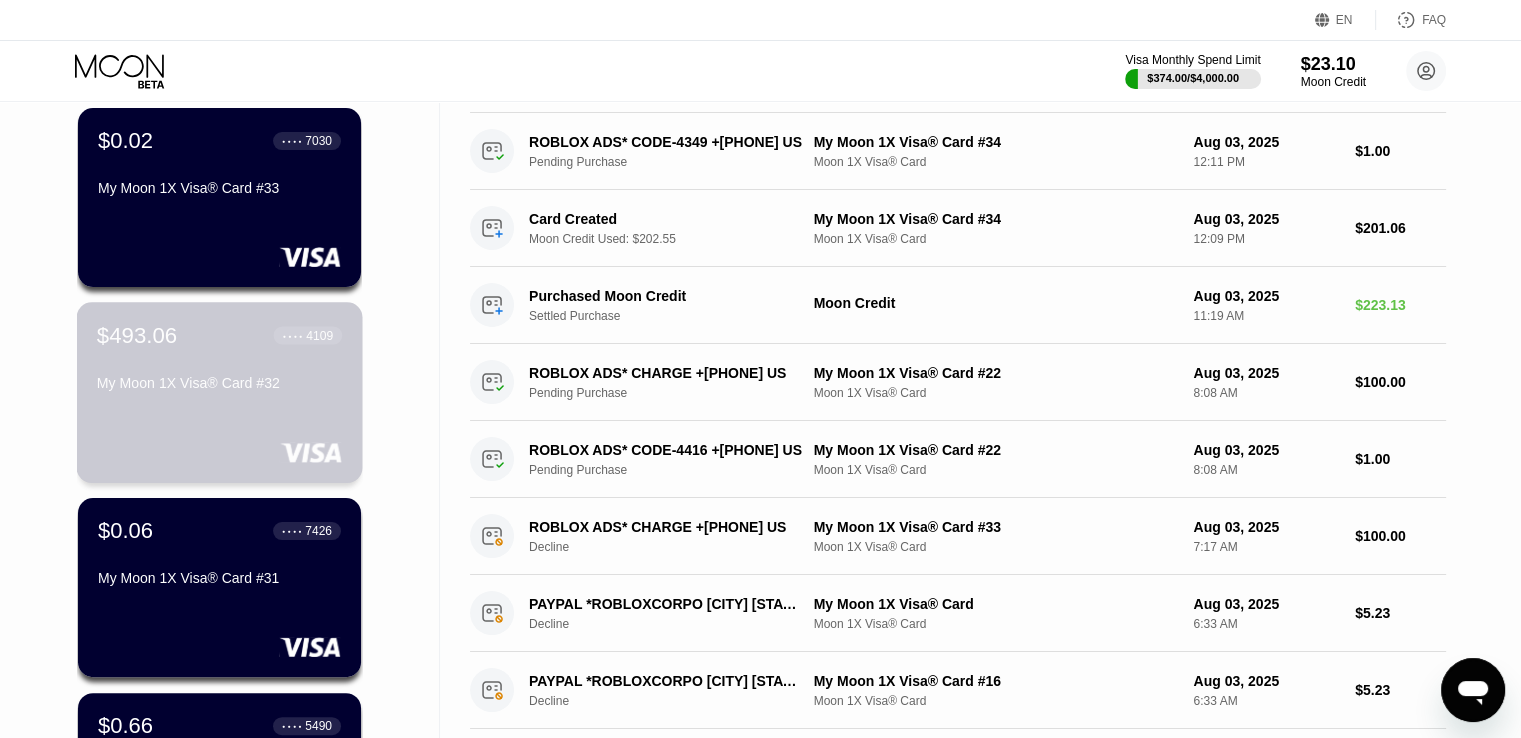 click on "$493.06 ● ● ● ● 4109 My Moon 1X Visa® Card #32" at bounding box center [220, 392] 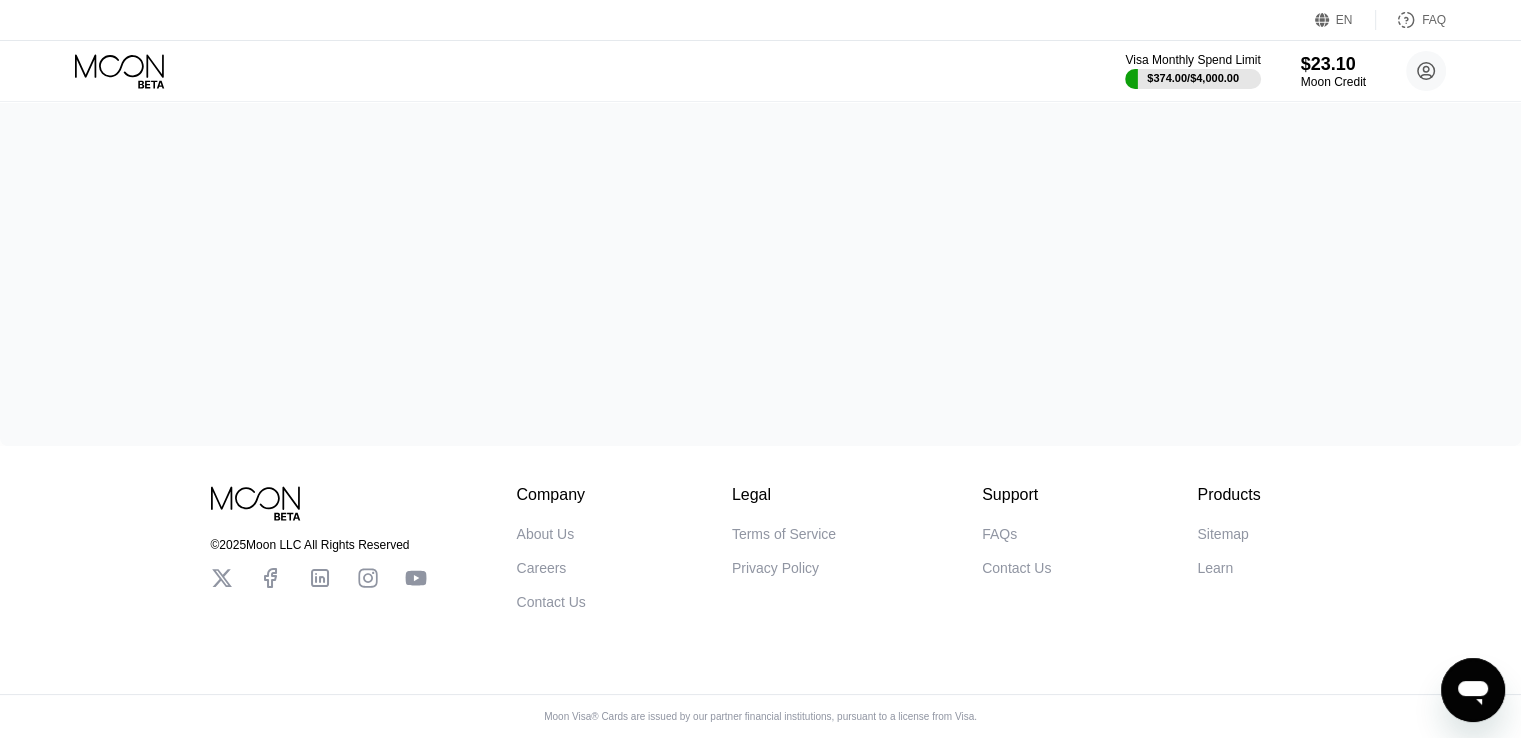 scroll, scrollTop: 0, scrollLeft: 0, axis: both 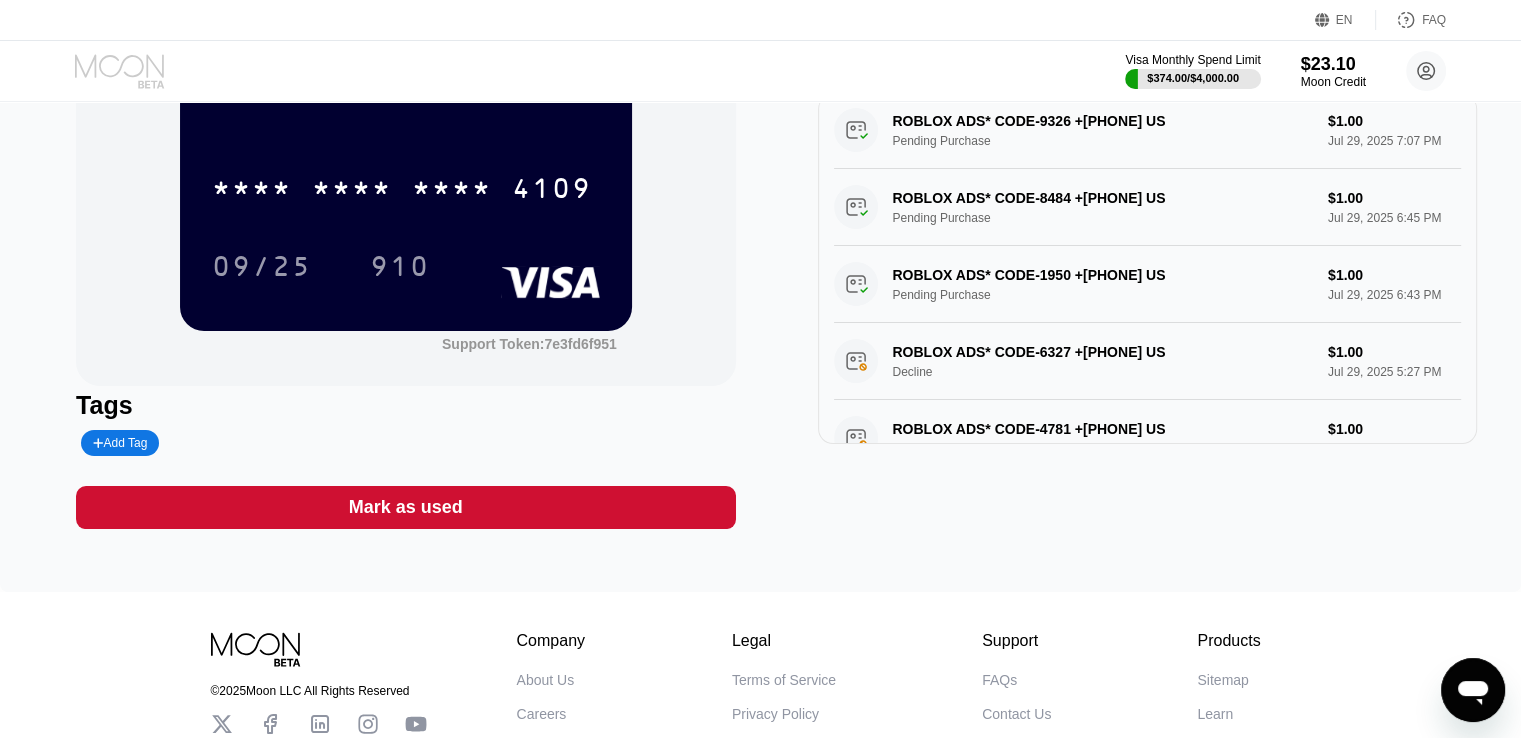 click 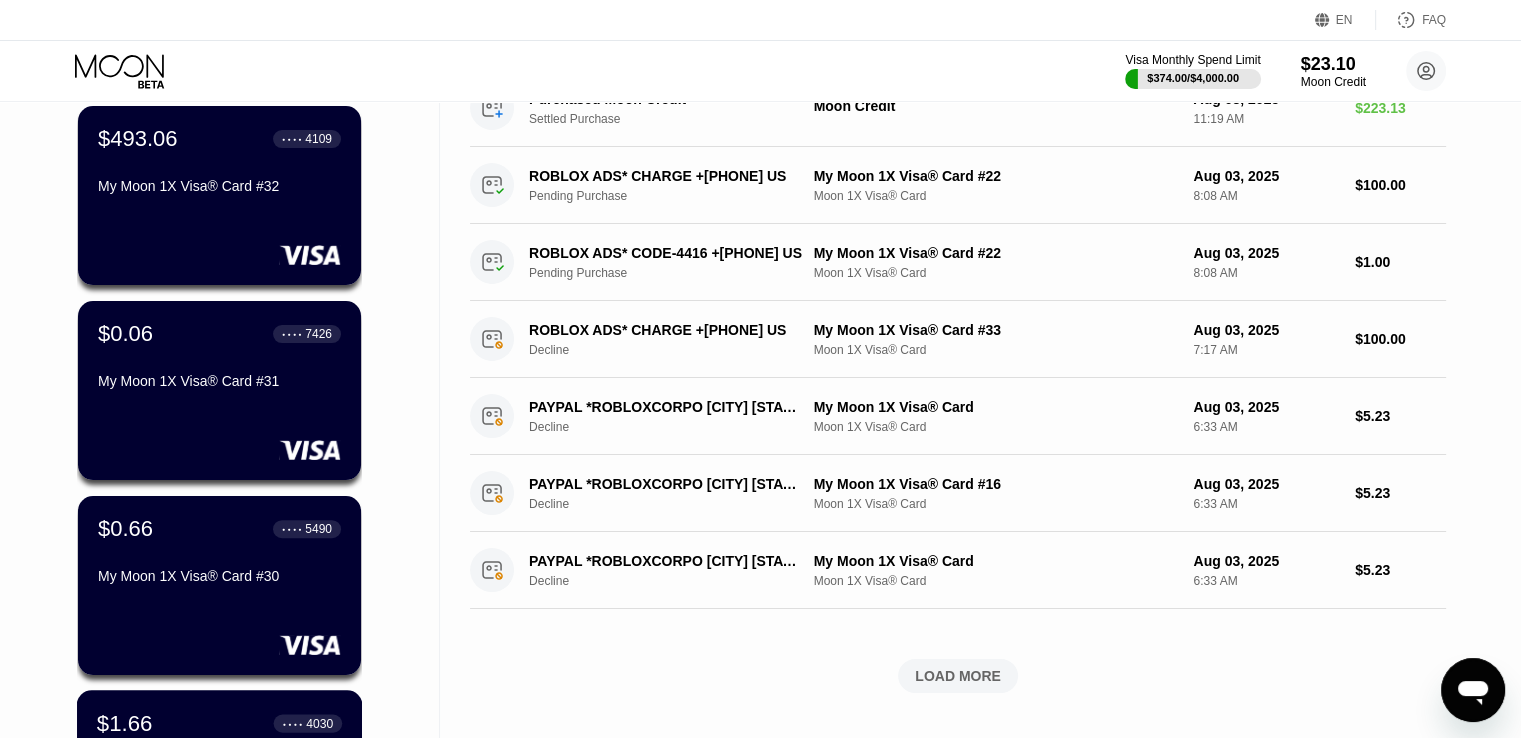 scroll, scrollTop: 530, scrollLeft: 0, axis: vertical 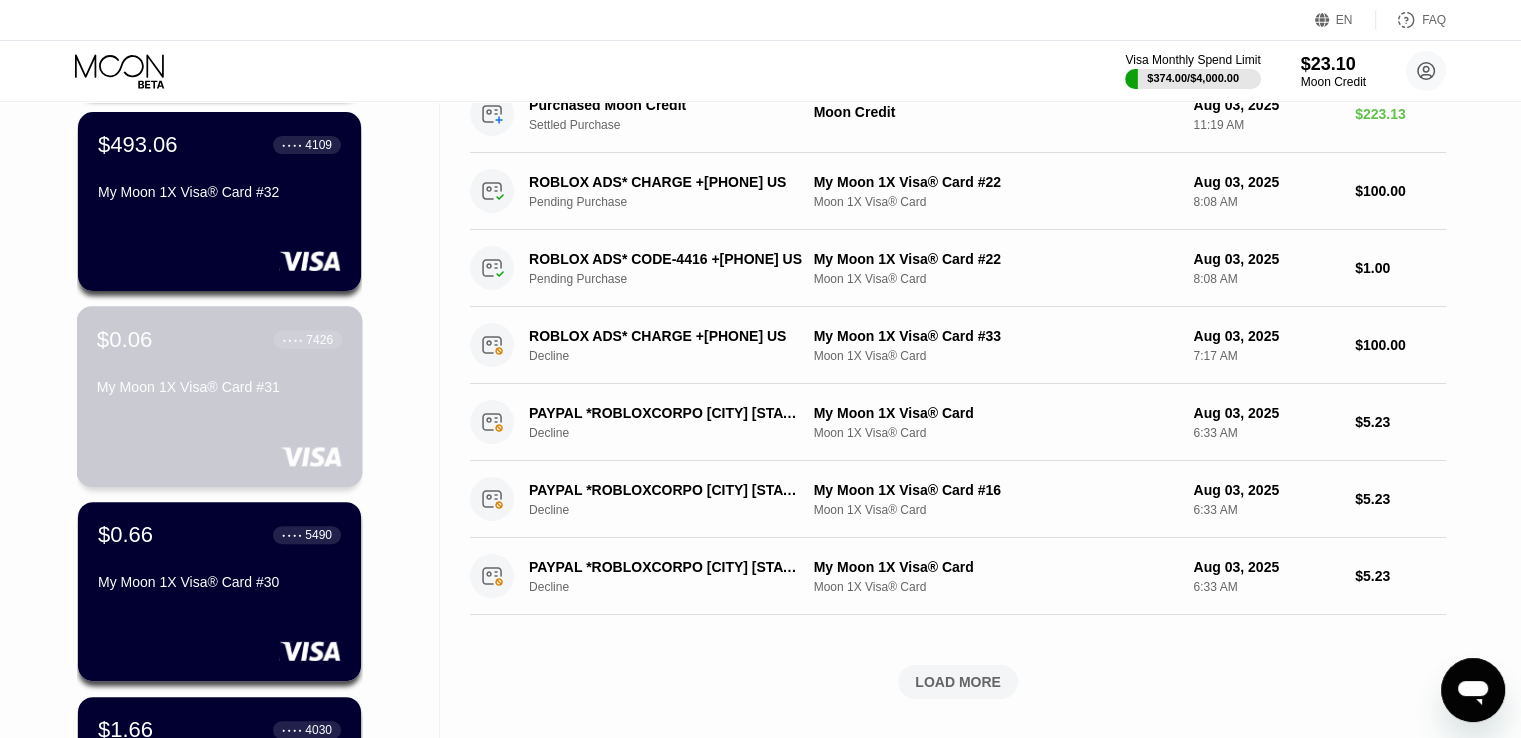 click on "$0.06 ● ● ● ● 7426 My Moon 1X Visa® Card #31" at bounding box center [220, 396] 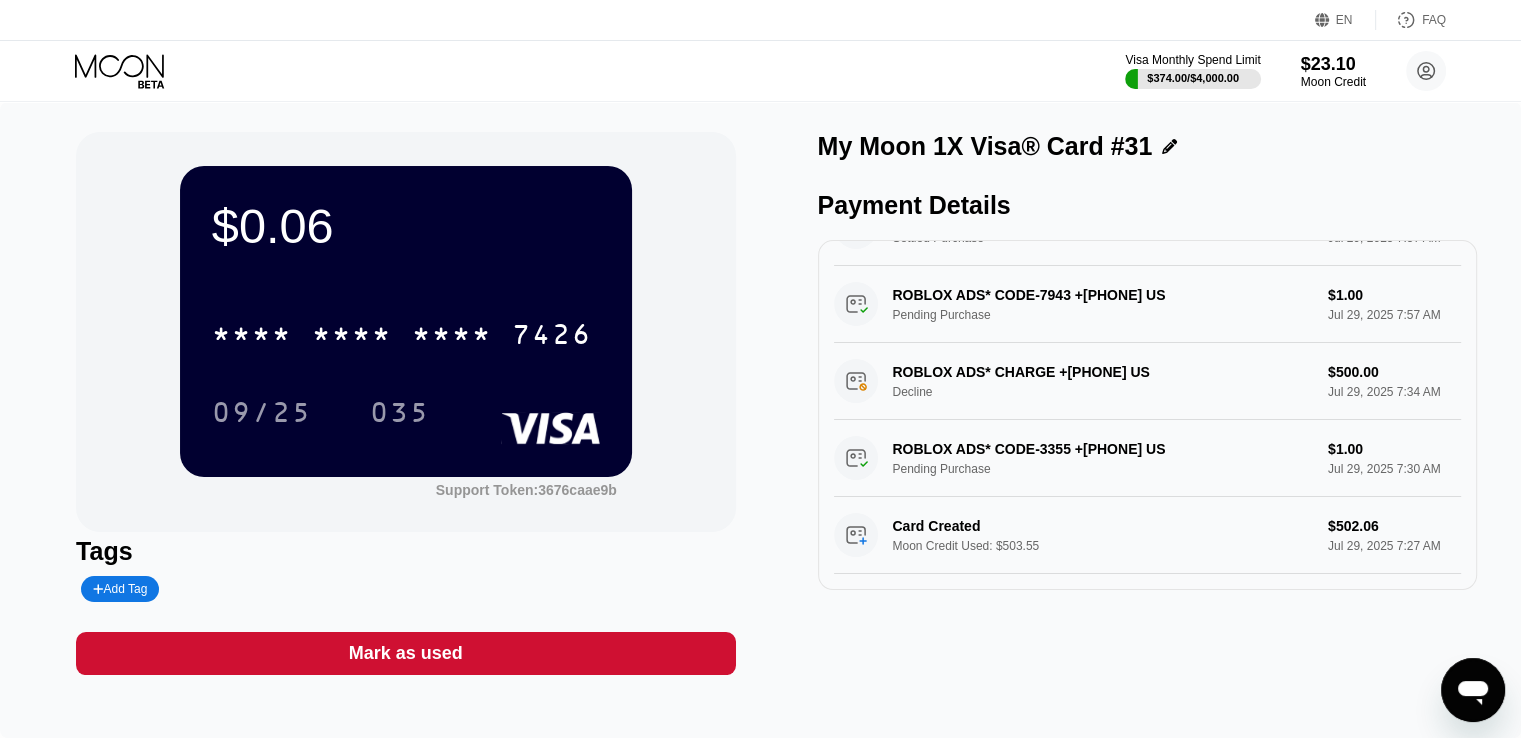 scroll, scrollTop: 0, scrollLeft: 0, axis: both 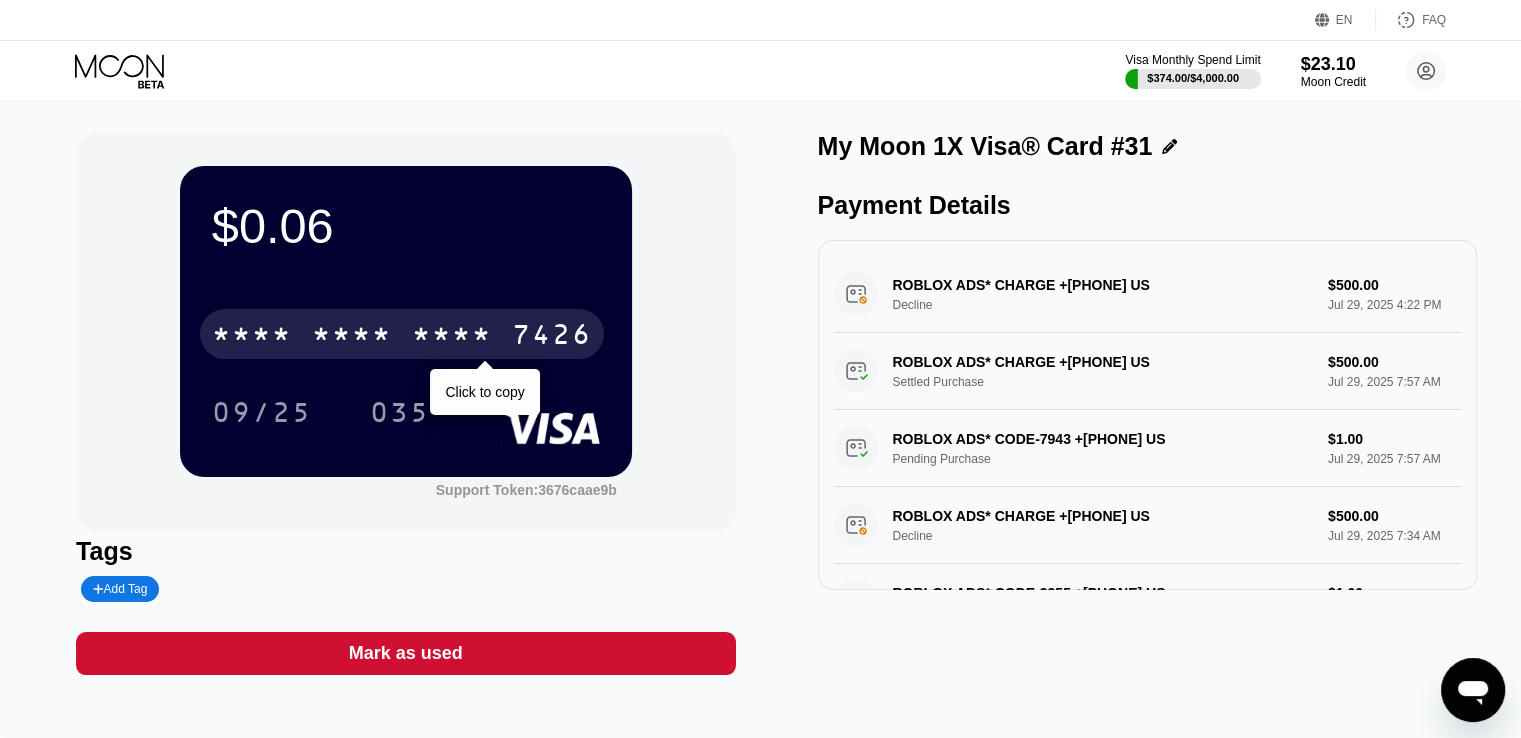 click on "7426" at bounding box center (552, 337) 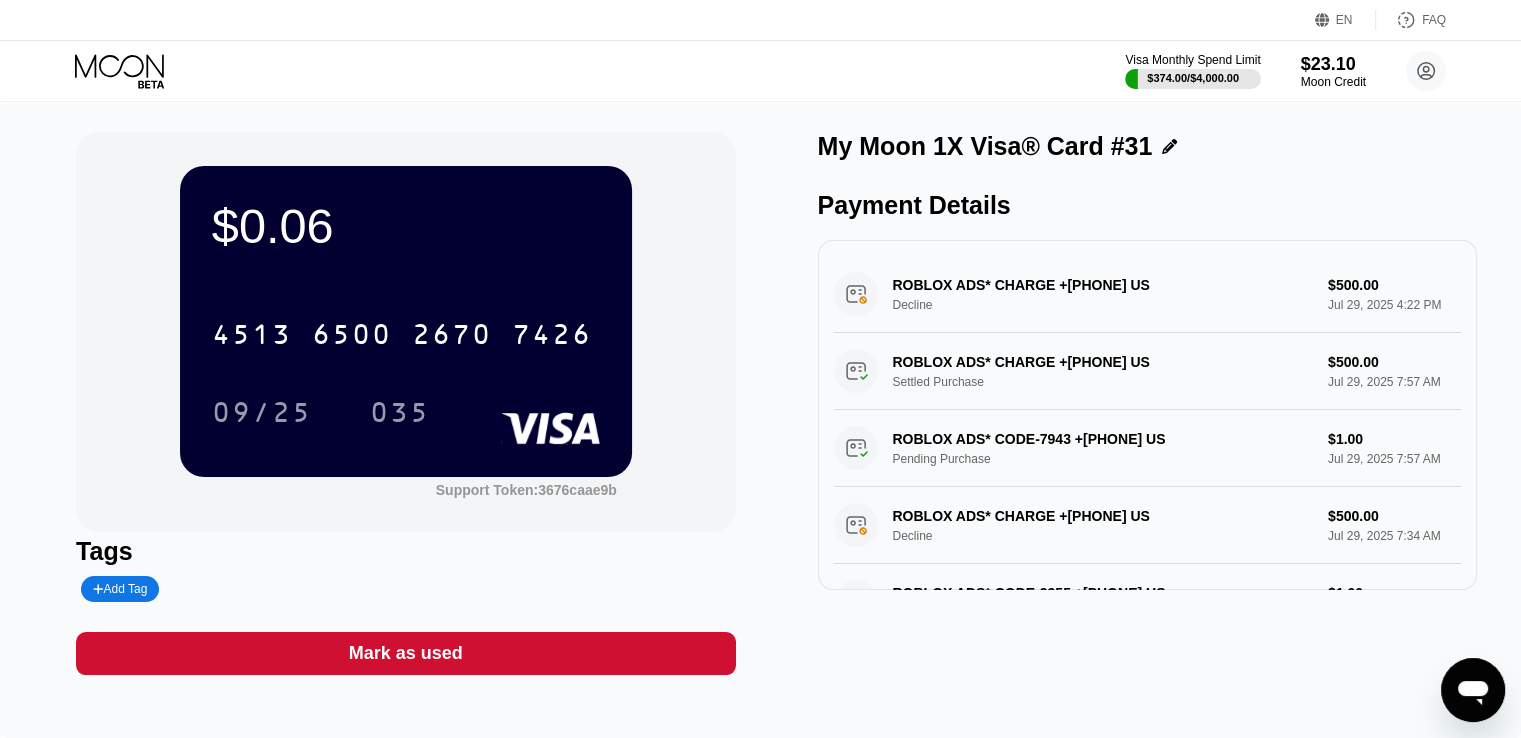 scroll, scrollTop: 157, scrollLeft: 0, axis: vertical 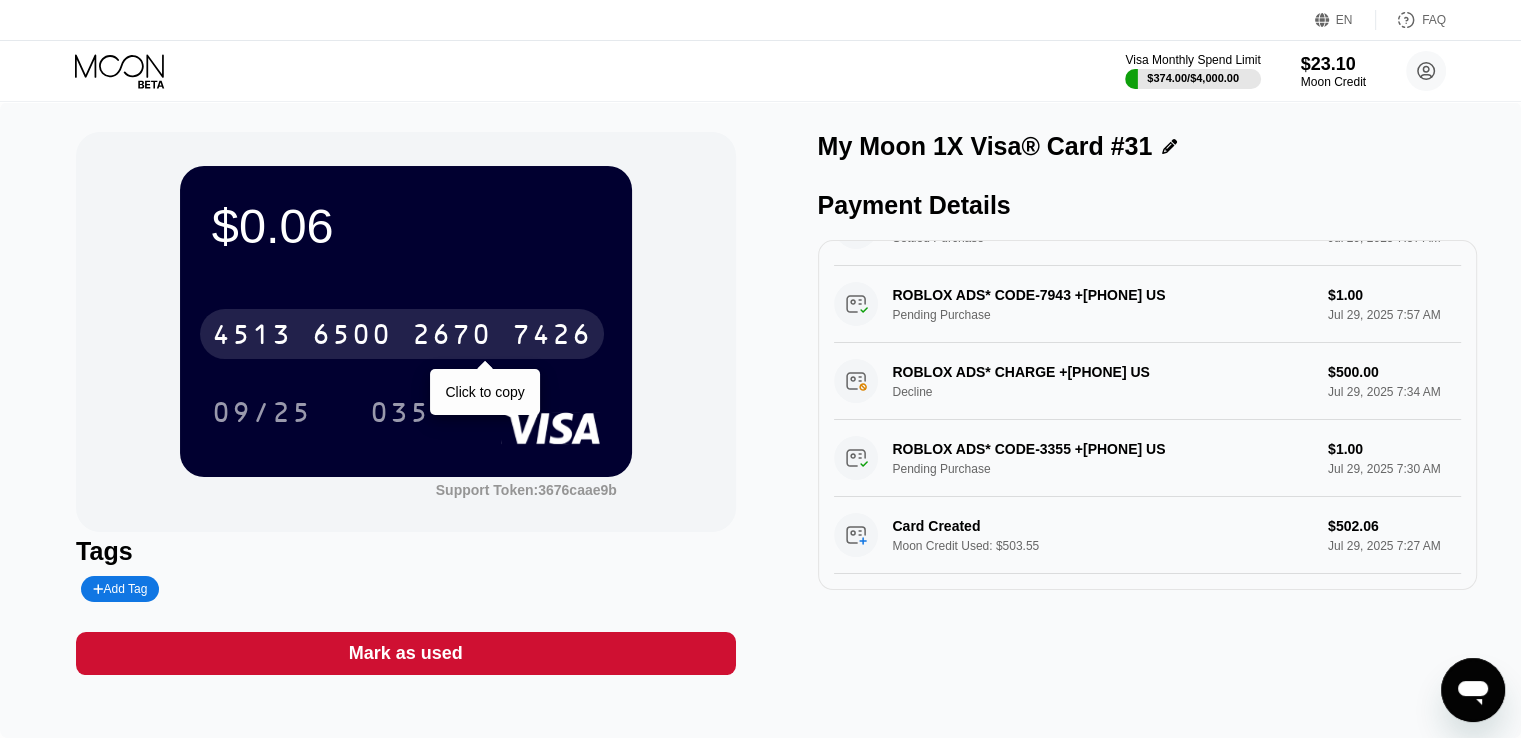 click on "7426" at bounding box center [552, 337] 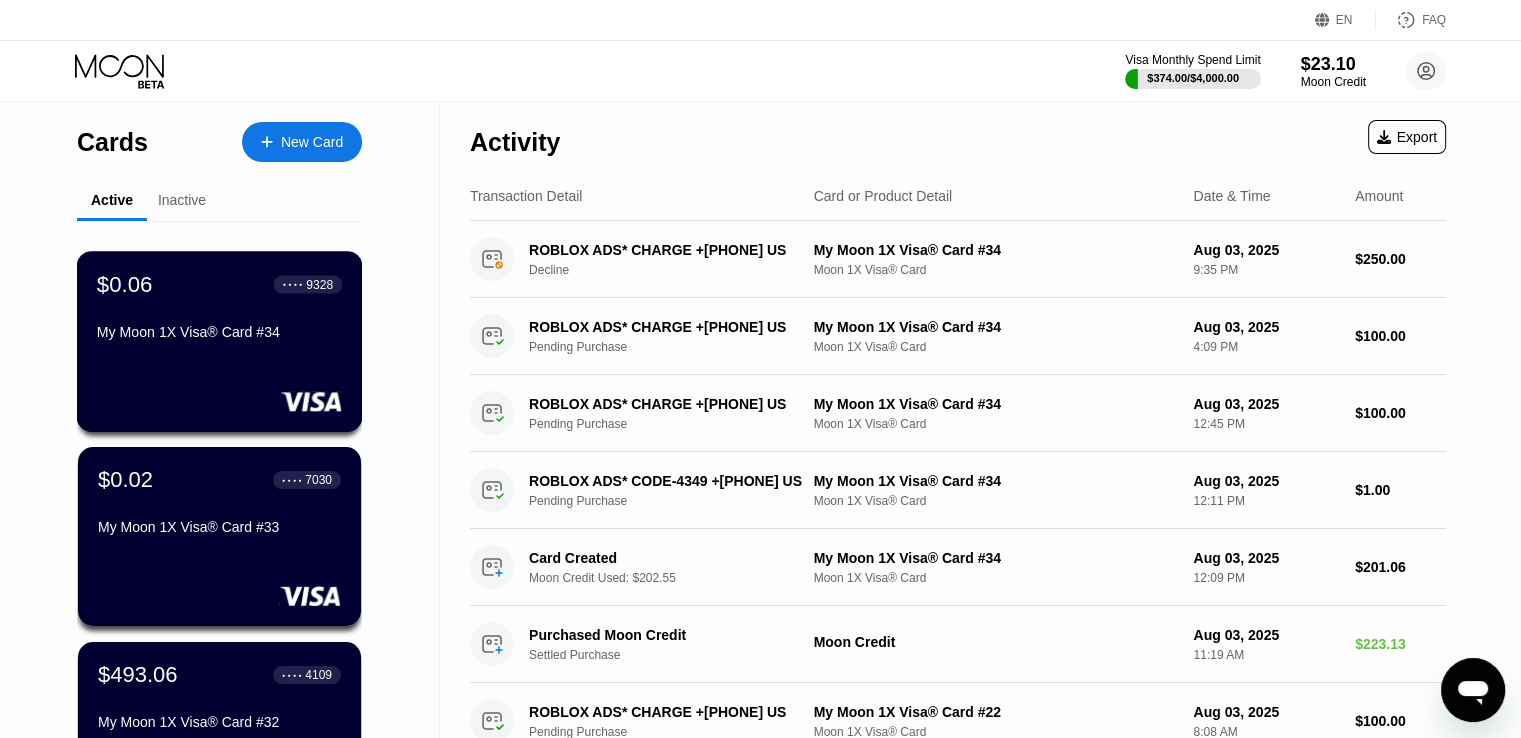 scroll, scrollTop: 294, scrollLeft: 0, axis: vertical 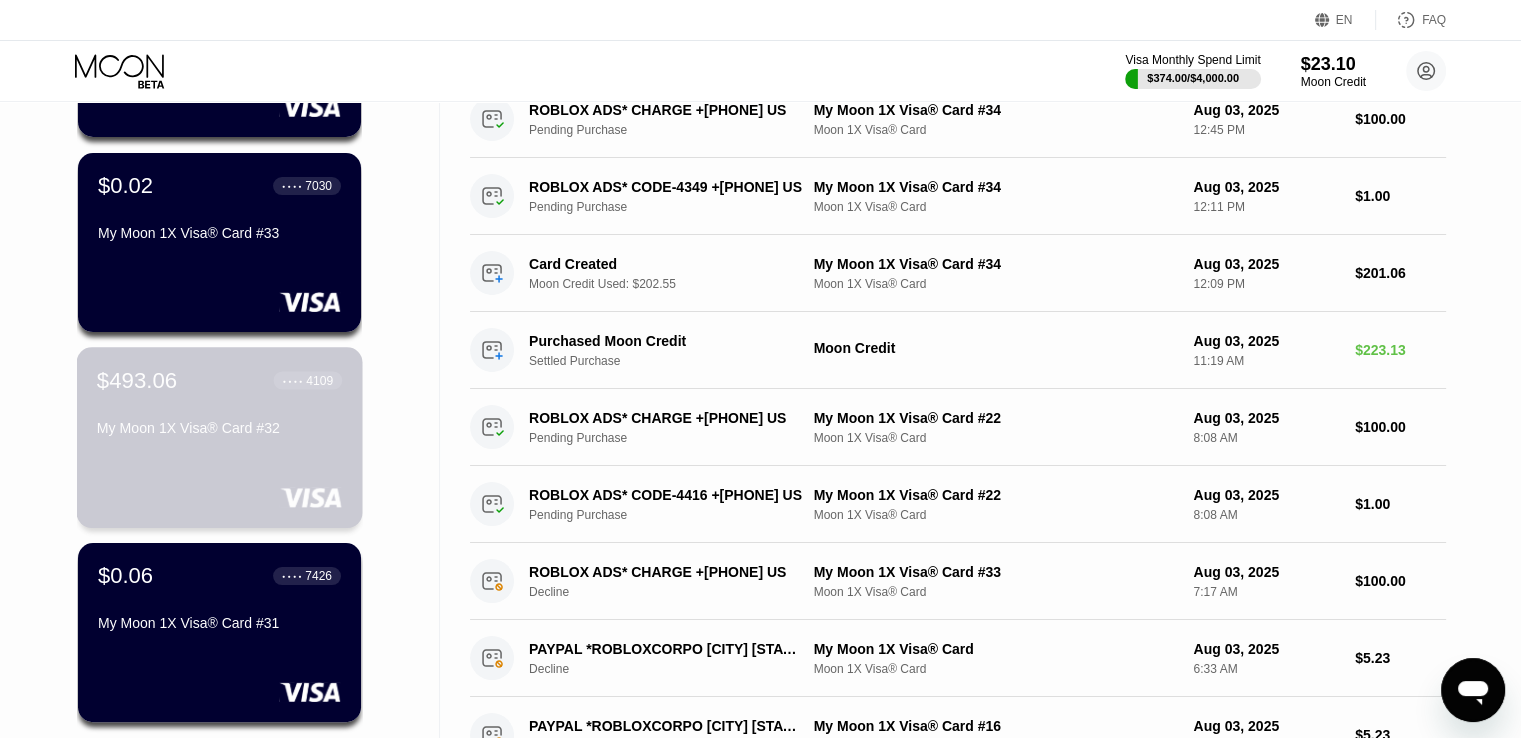 click on "$493.06 ● ● ● ● 4109 My Moon 1X Visa® Card #32" at bounding box center (220, 437) 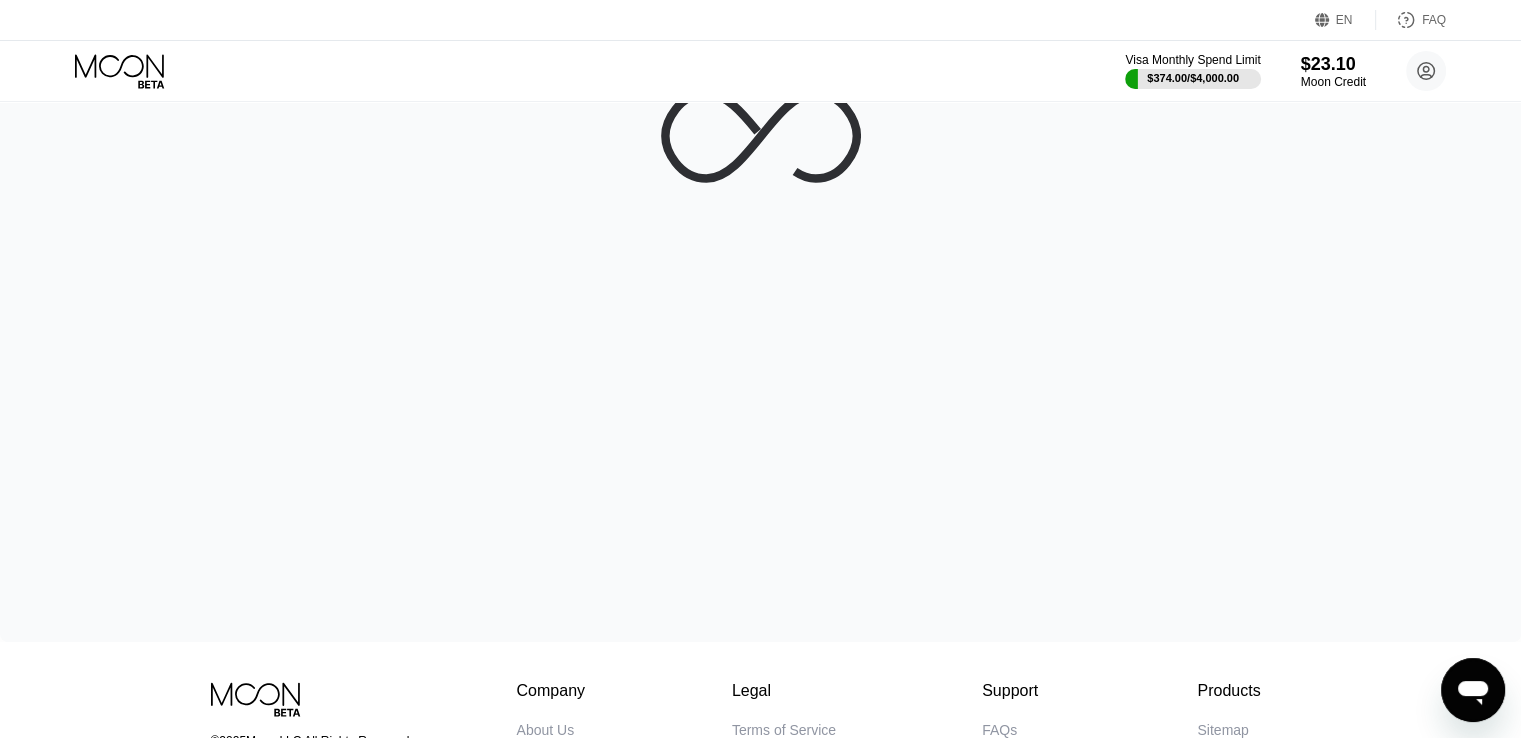 scroll, scrollTop: 100, scrollLeft: 0, axis: vertical 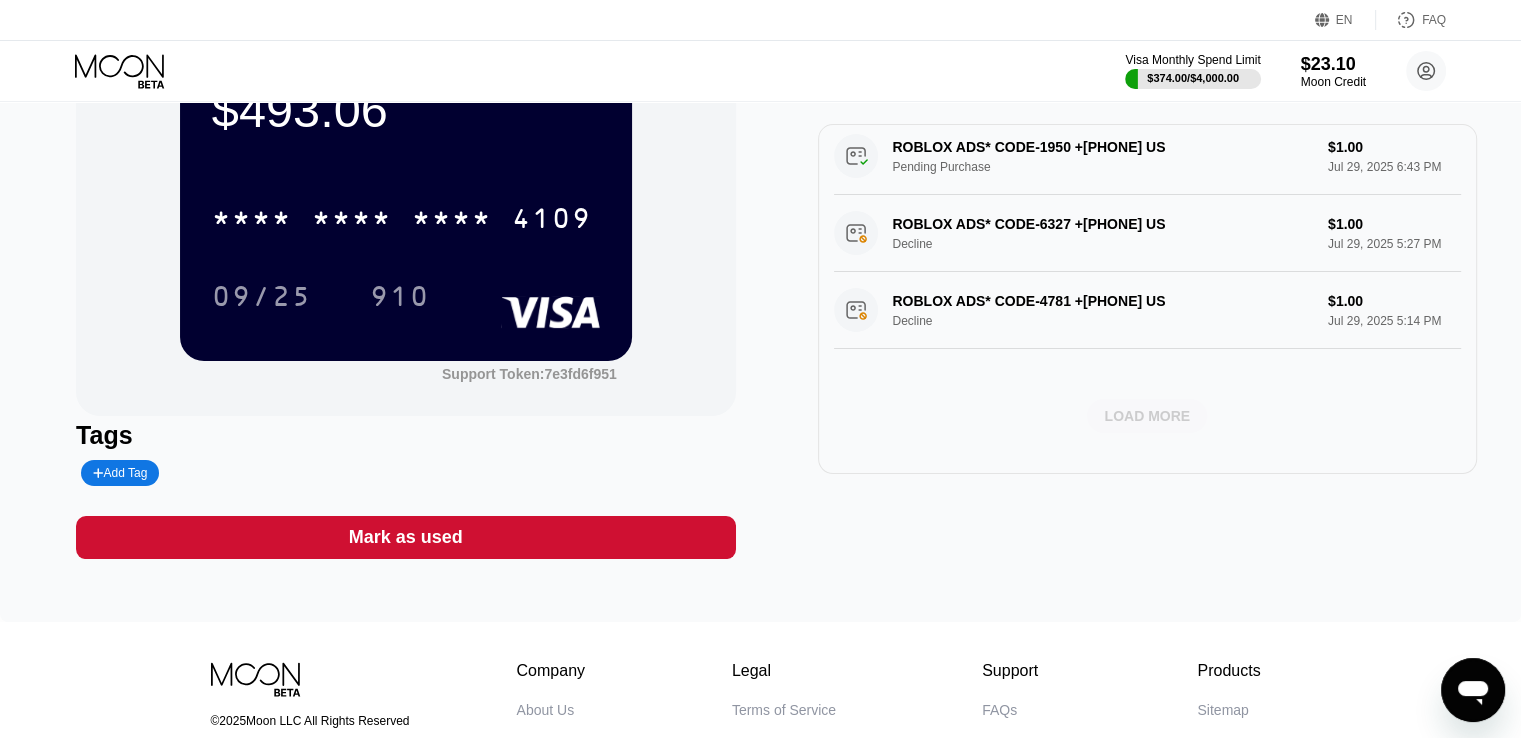 click on "LOAD MORE" at bounding box center (1147, 416) 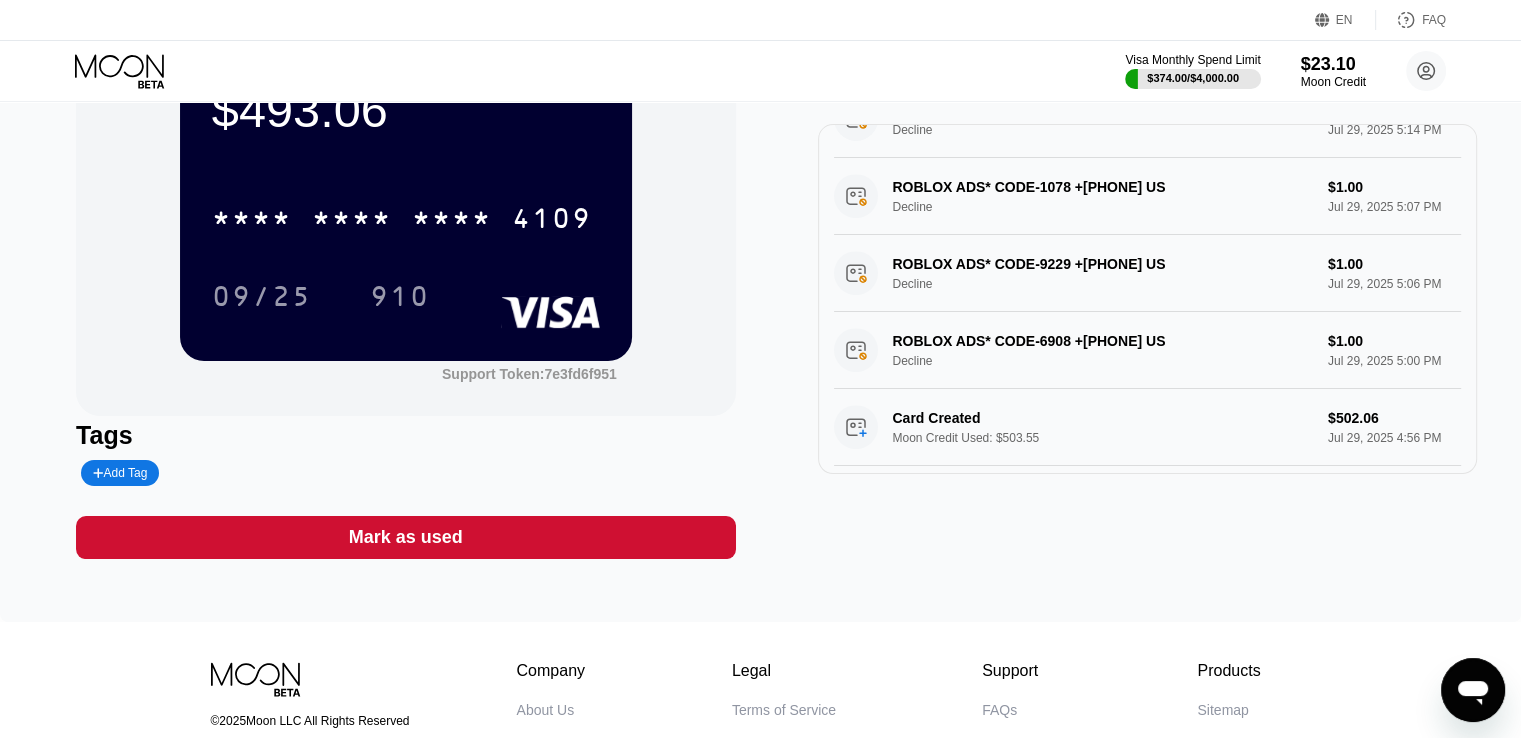 scroll, scrollTop: 925, scrollLeft: 0, axis: vertical 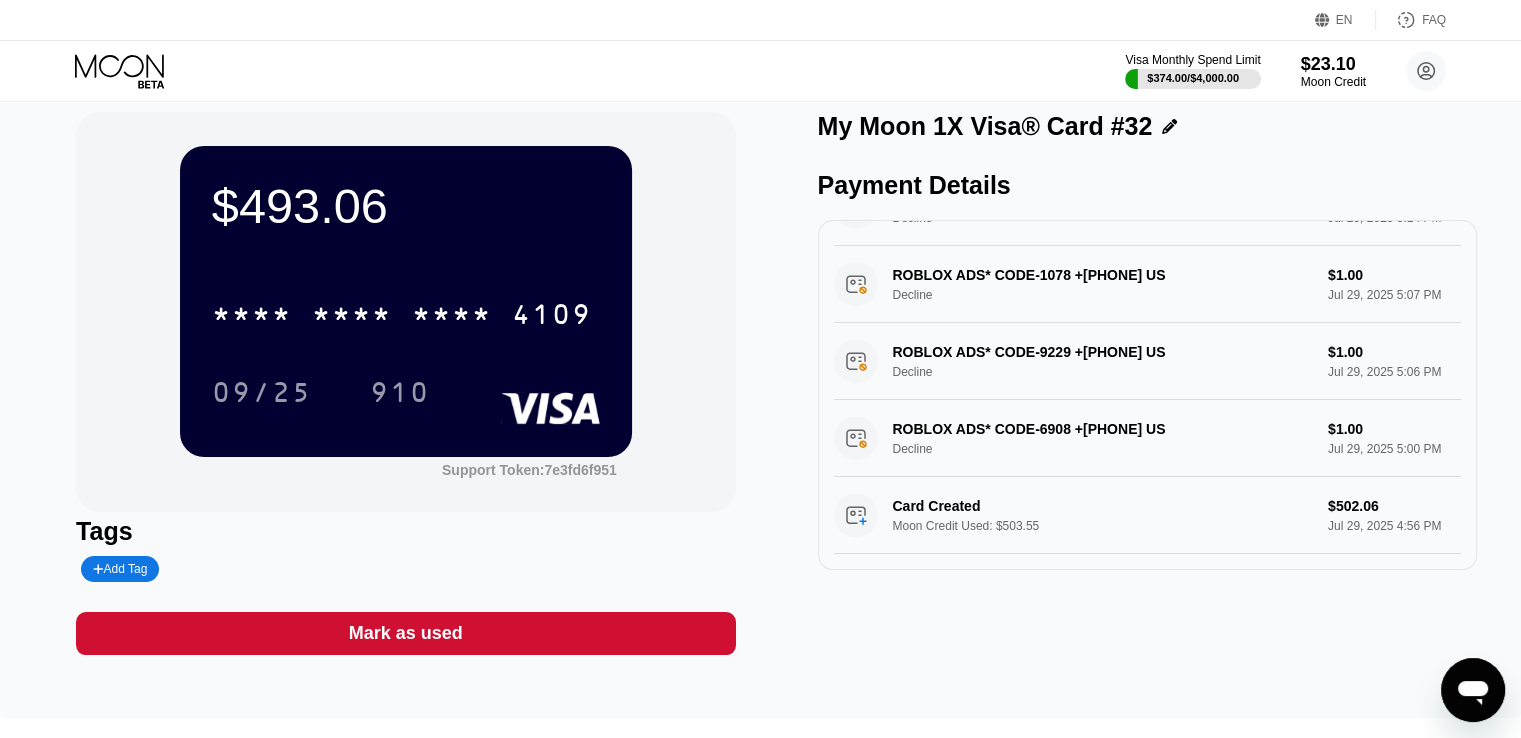 click on "$493.06 * * * * * * * * * * * * 4109 09/25 910" at bounding box center (406, 301) 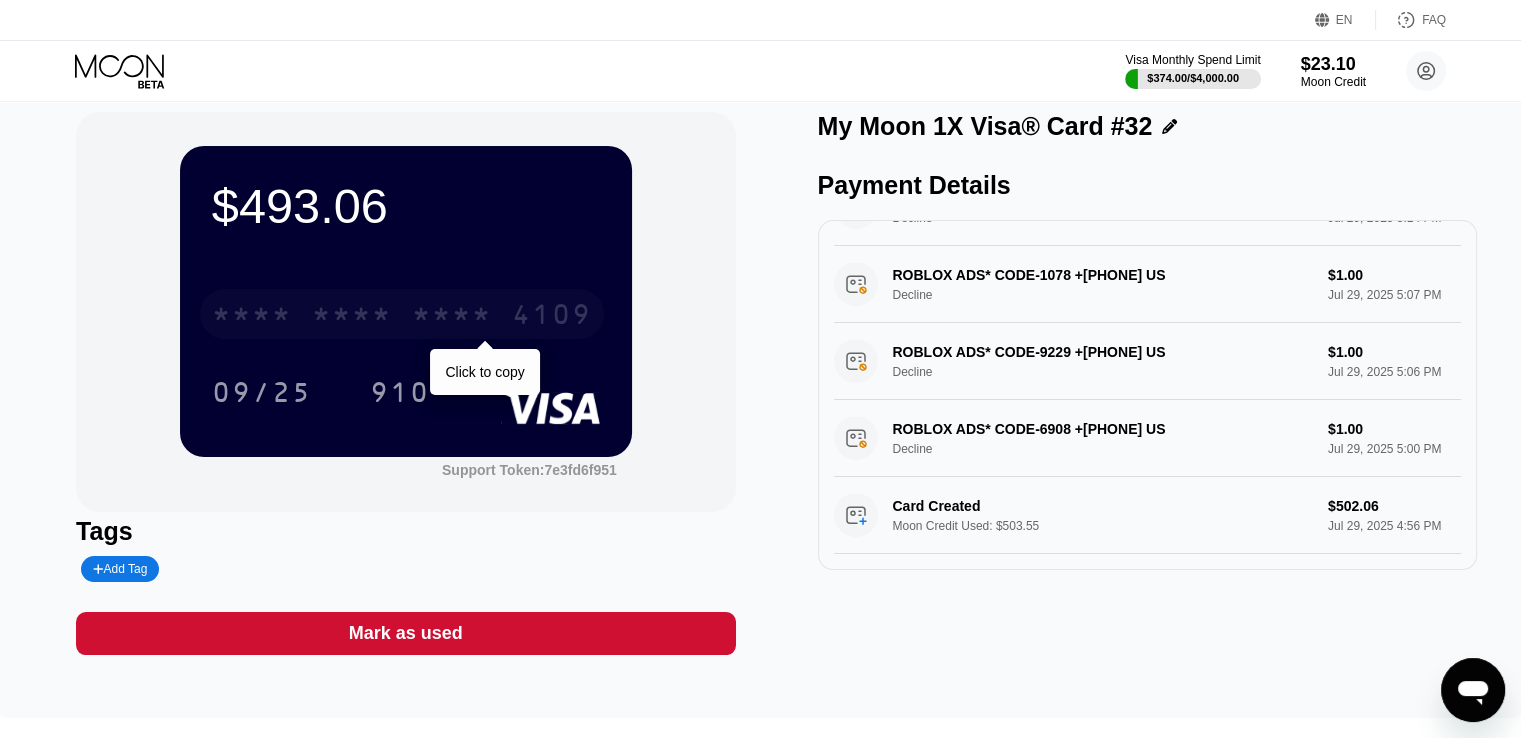 click on "4109" at bounding box center [552, 317] 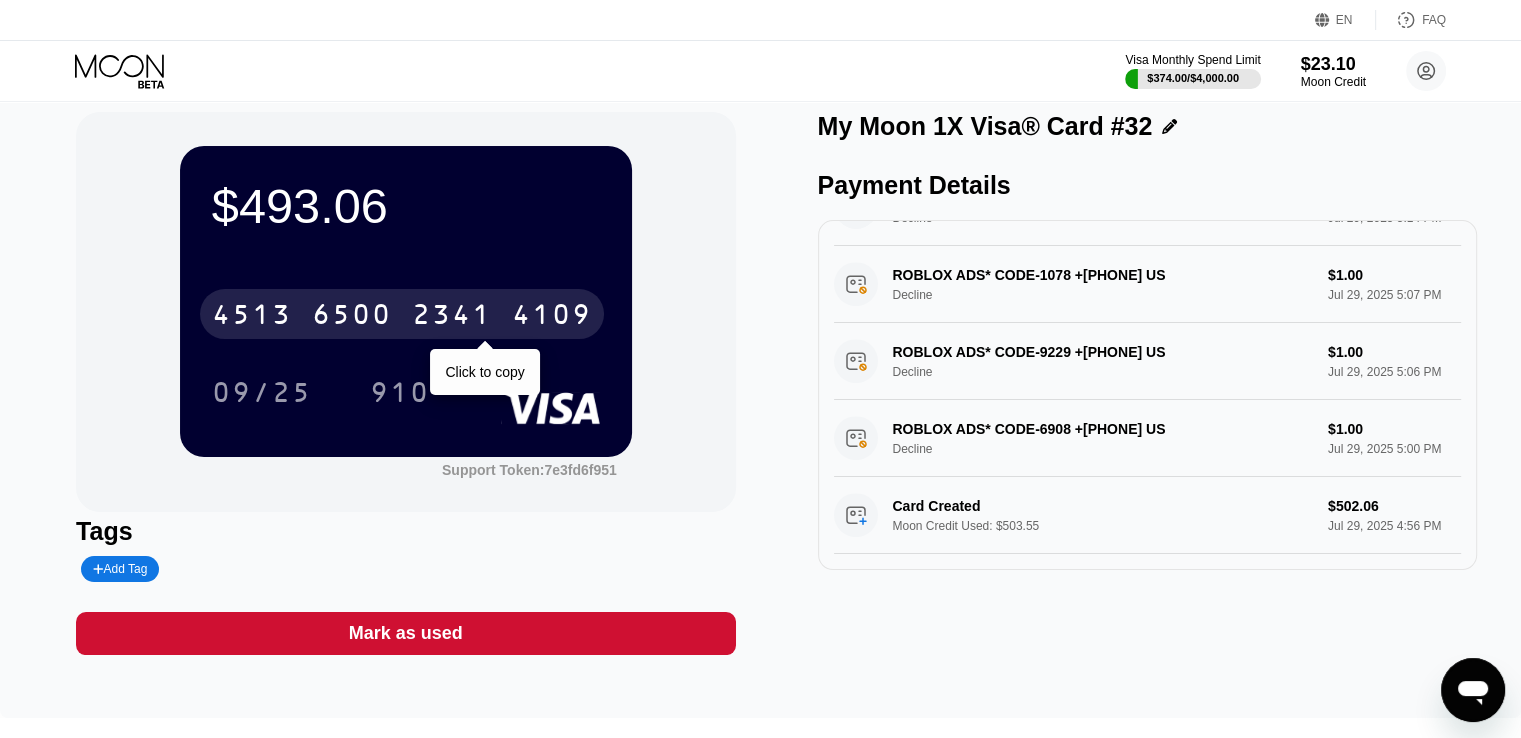 click on "4109" at bounding box center (552, 317) 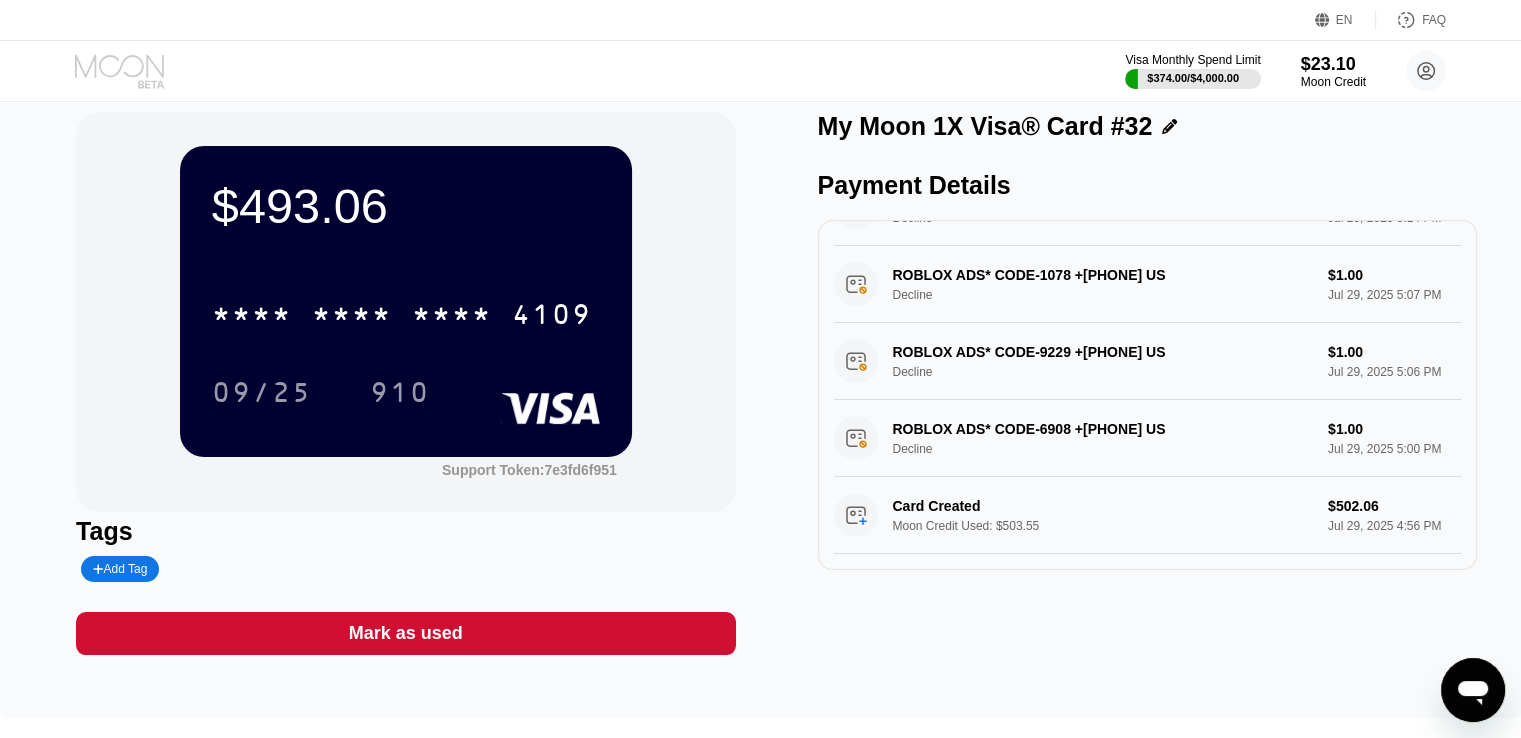 click 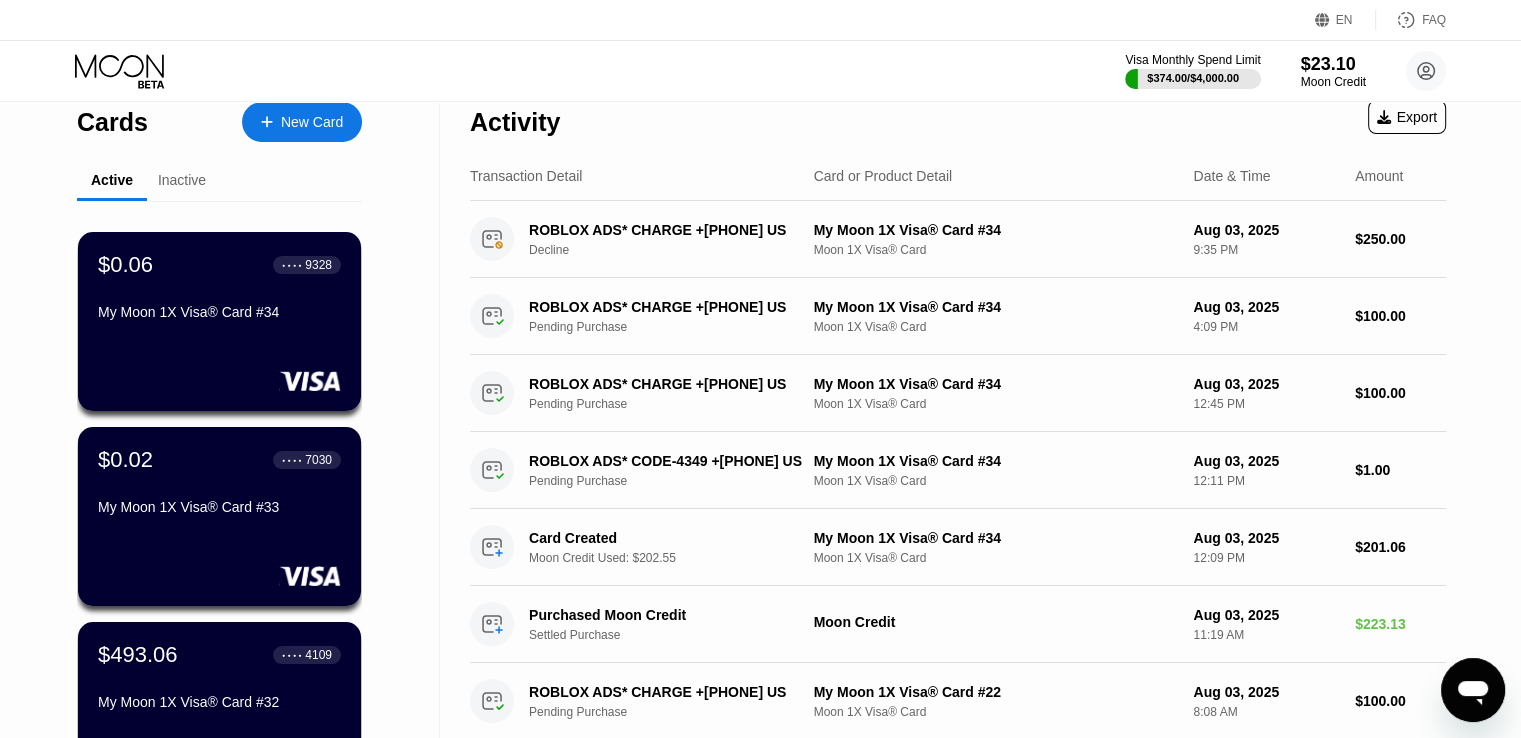 scroll, scrollTop: 0, scrollLeft: 0, axis: both 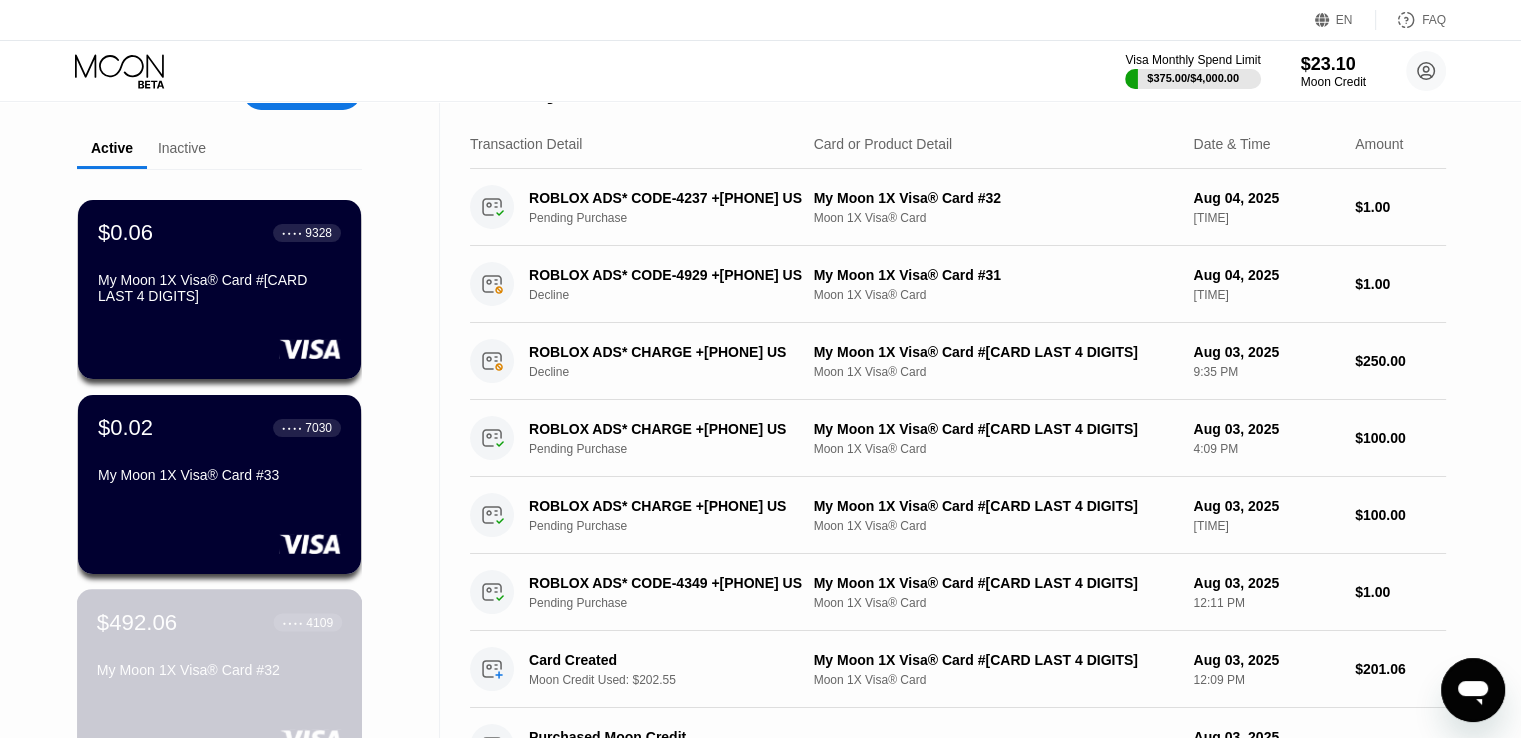 click on "$492.06 ● ● ● ● 4109 My Moon 1X Visa® Card #32" at bounding box center (219, 647) 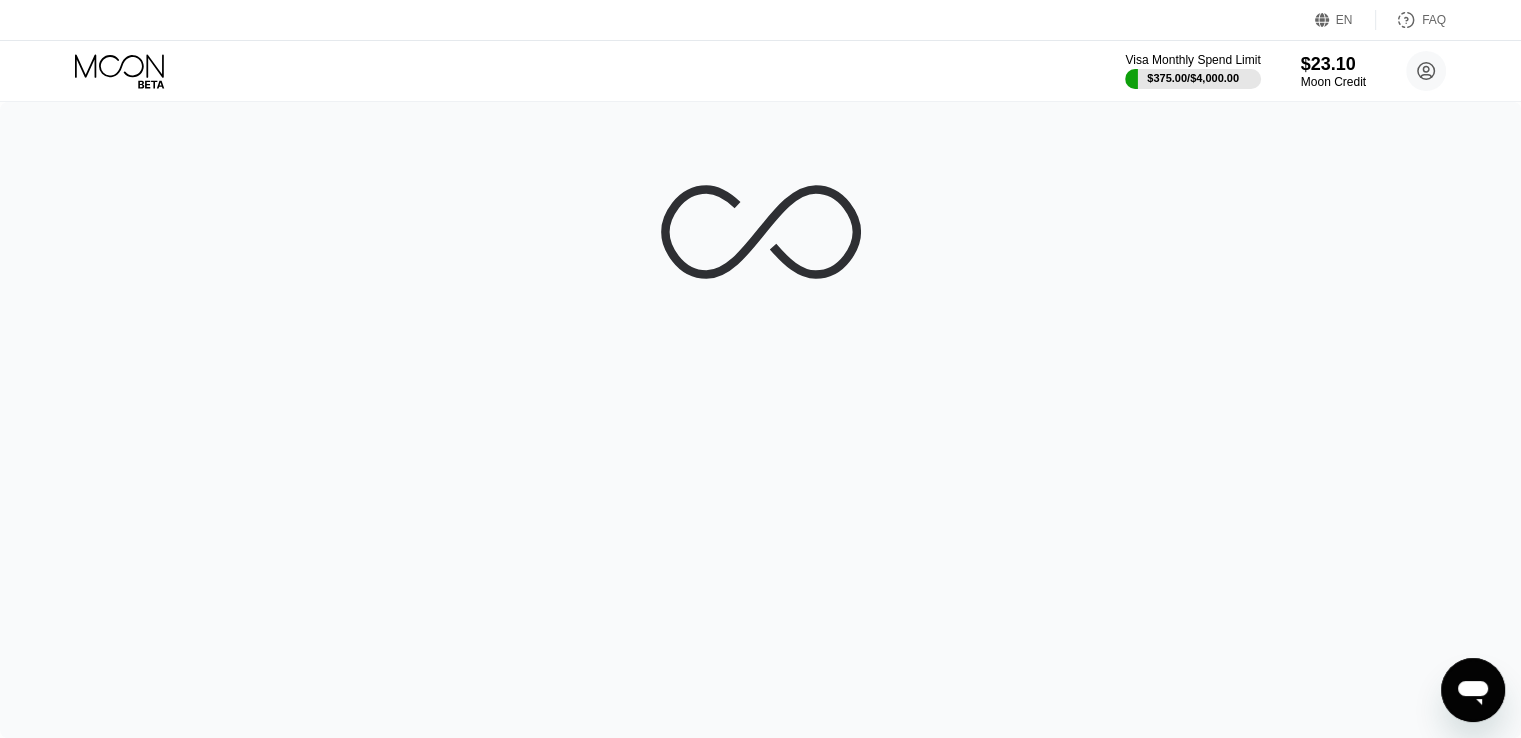 scroll, scrollTop: 0, scrollLeft: 0, axis: both 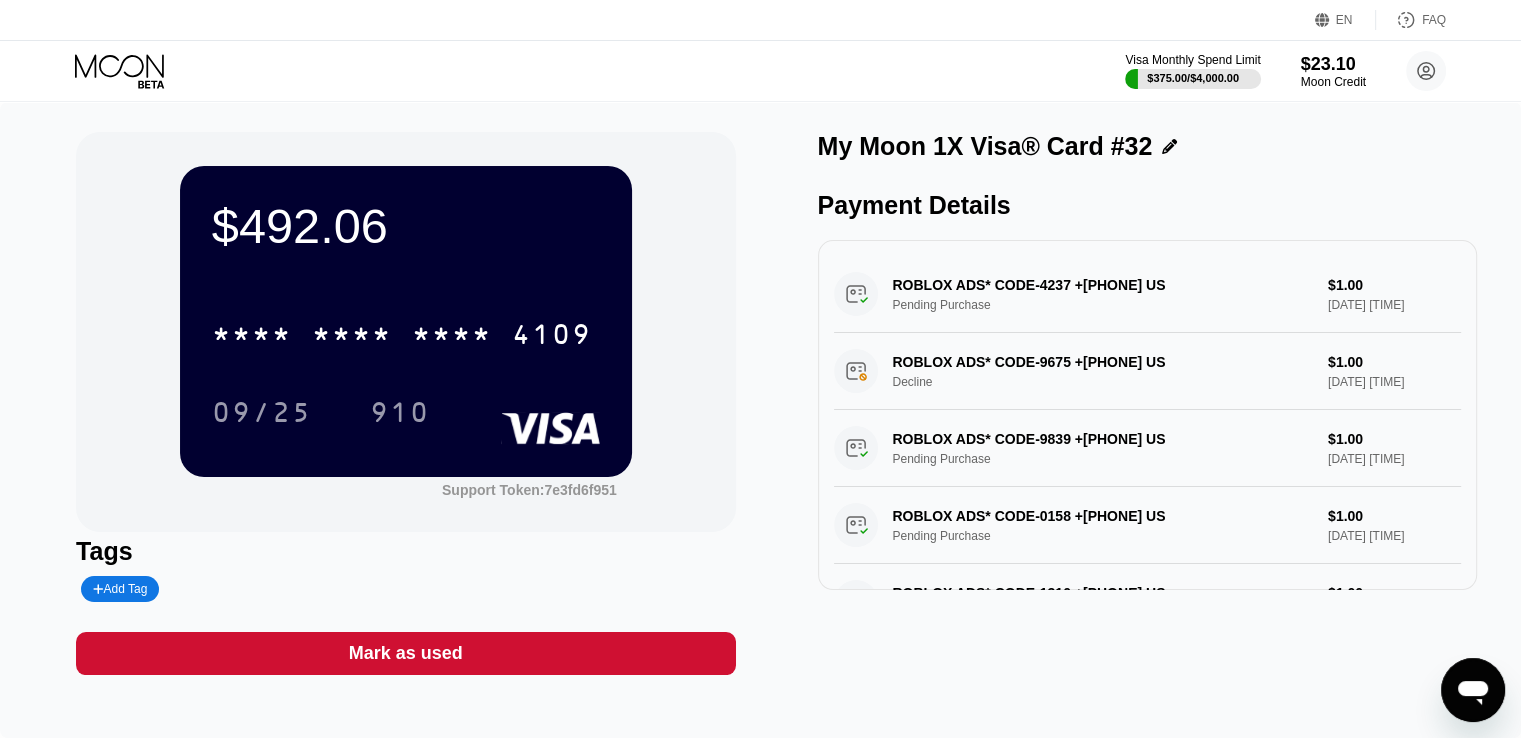 click 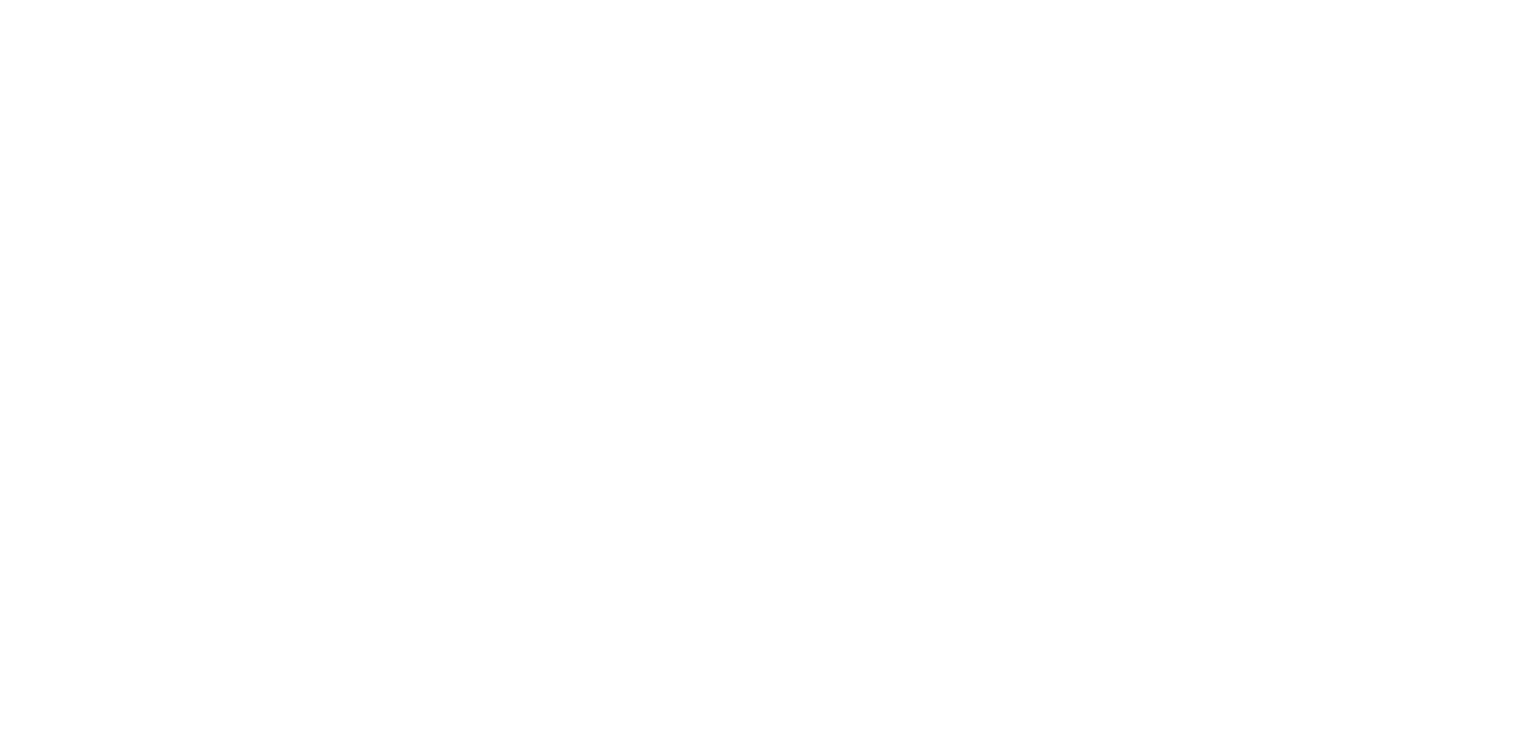 scroll, scrollTop: 0, scrollLeft: 0, axis: both 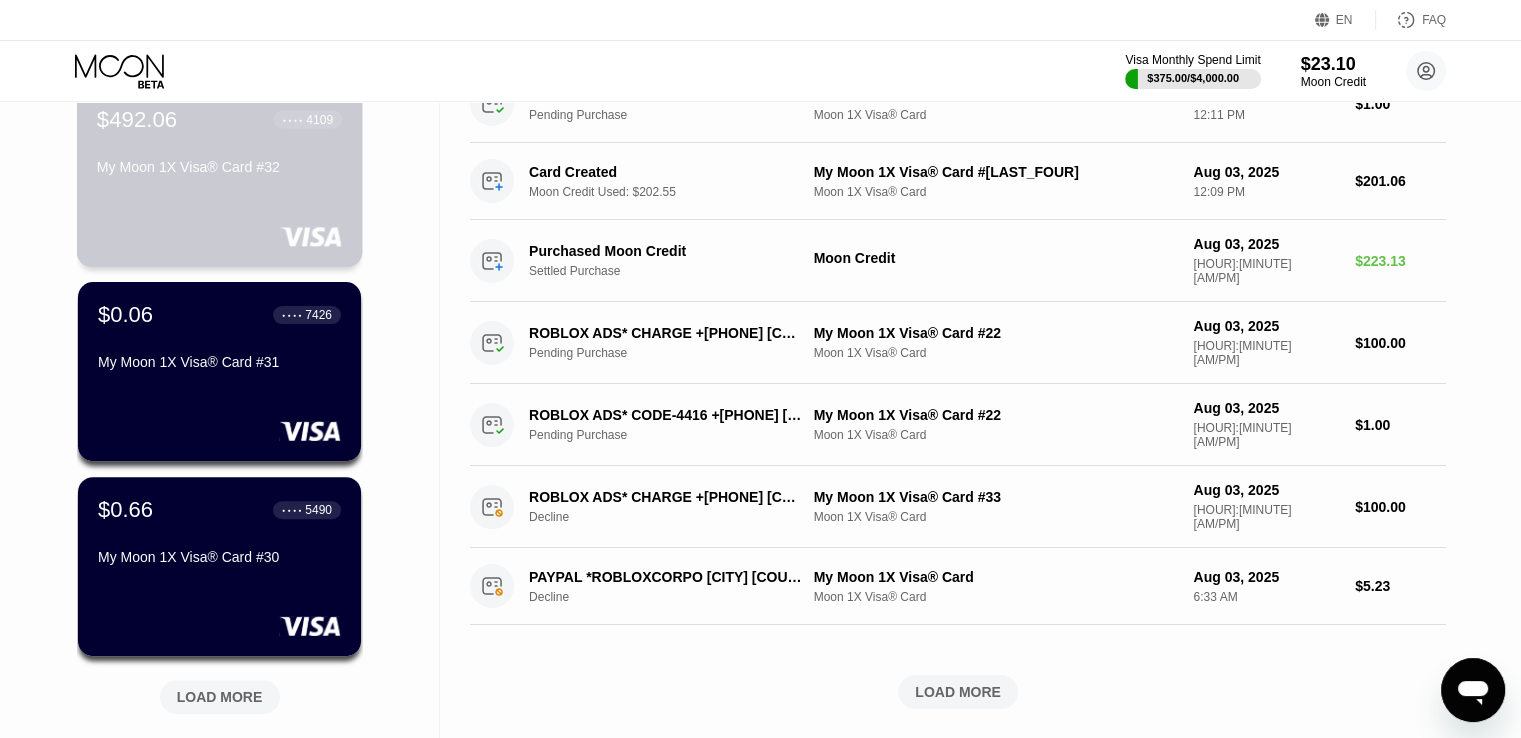 click on "$492.06 ● ● ● ● 4109 My Moon 1X Visa® Card #32" at bounding box center (220, 176) 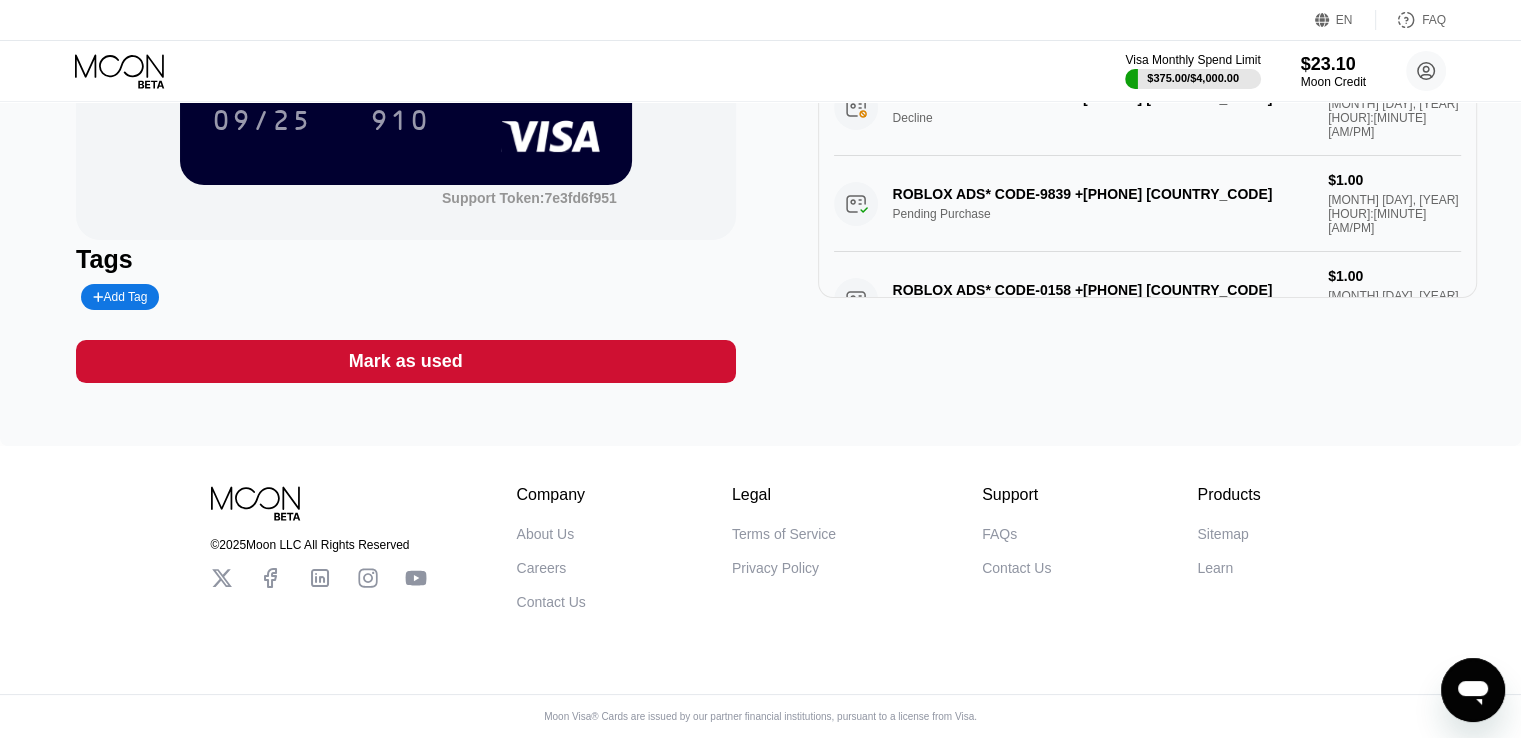 scroll, scrollTop: 0, scrollLeft: 0, axis: both 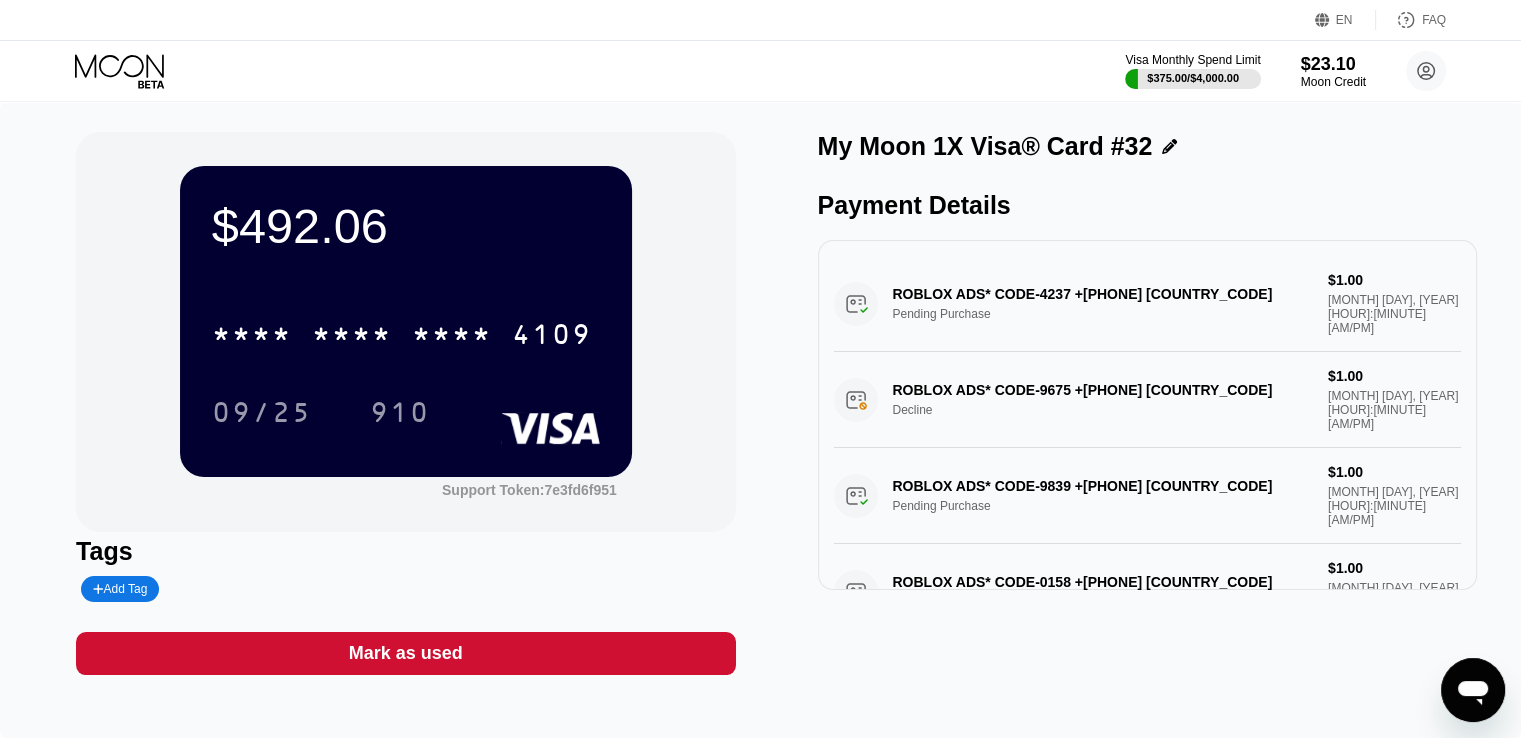 click 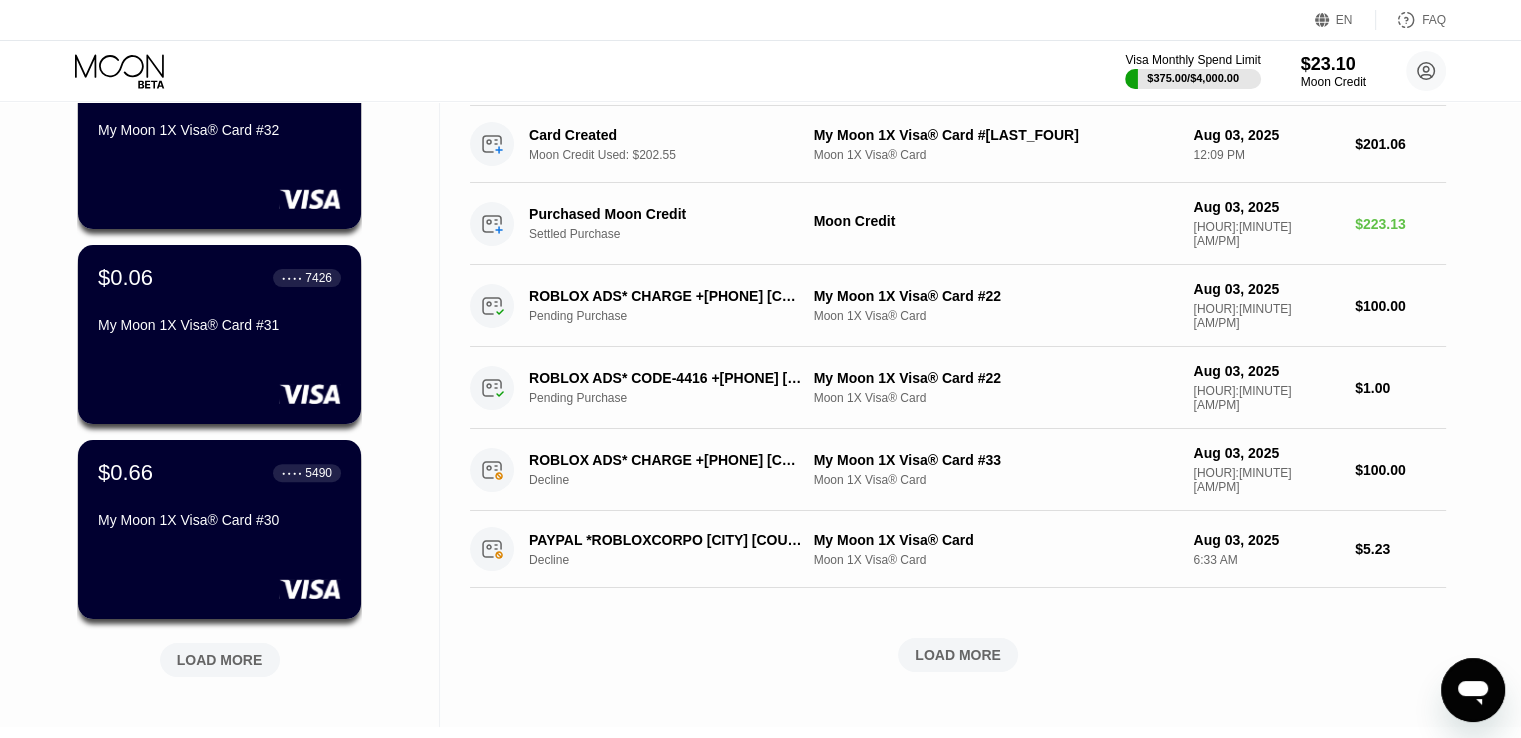 scroll, scrollTop: 611, scrollLeft: 0, axis: vertical 